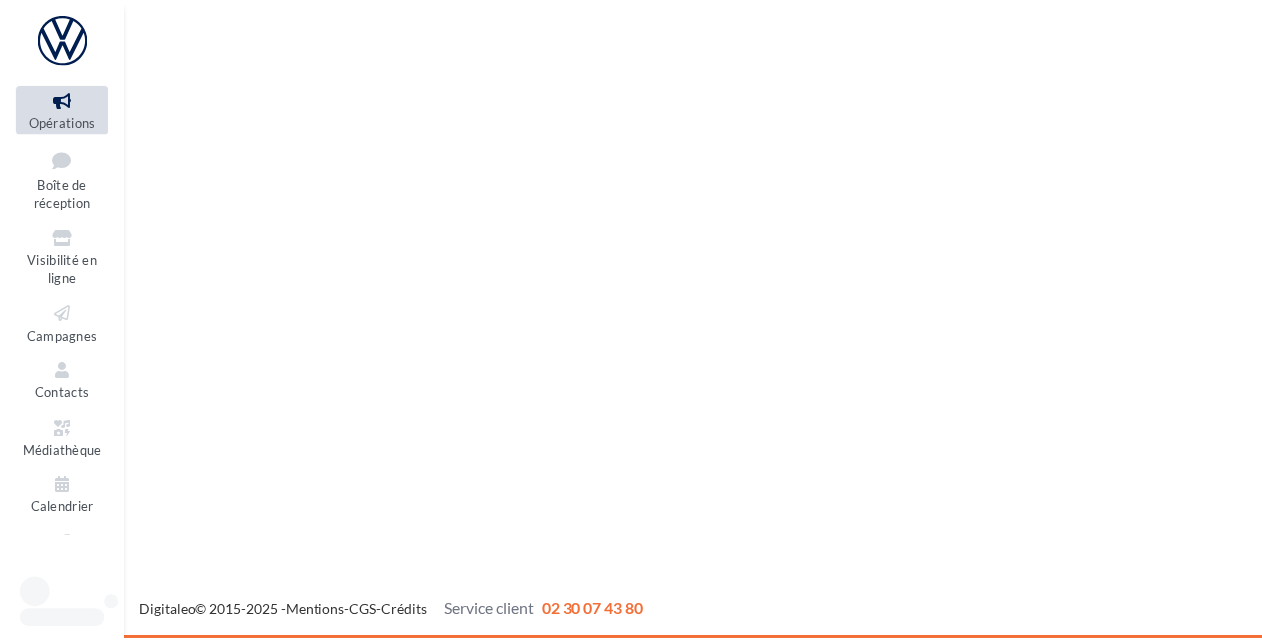 scroll, scrollTop: 0, scrollLeft: 0, axis: both 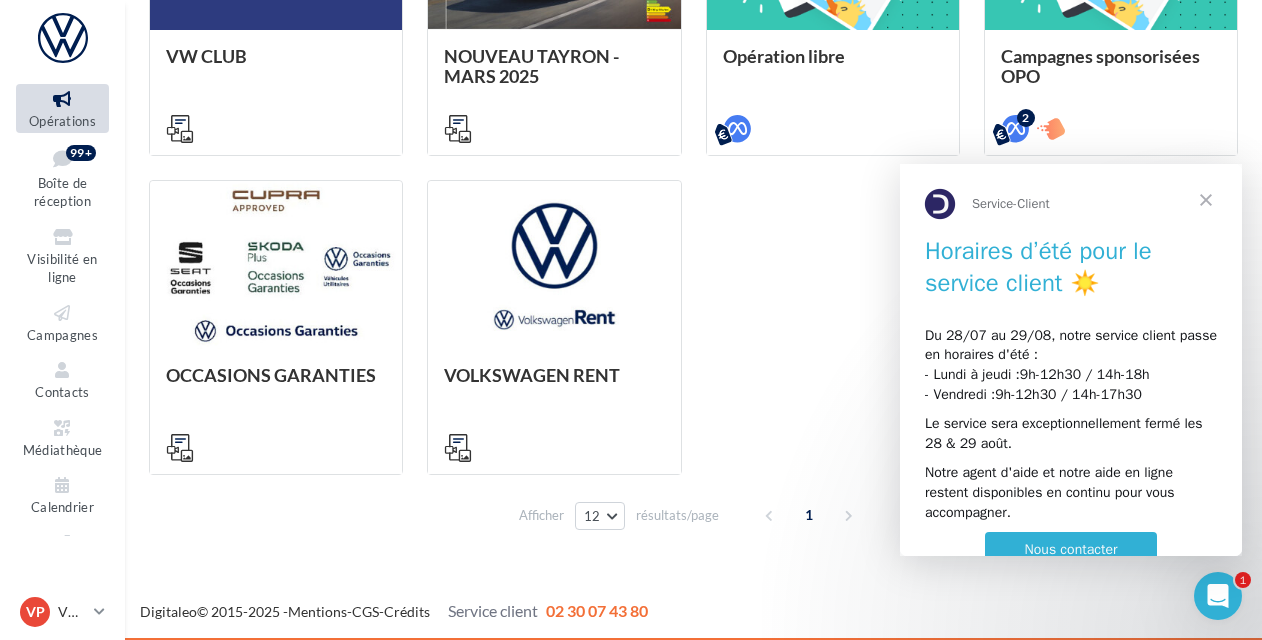 click at bounding box center (1206, 200) 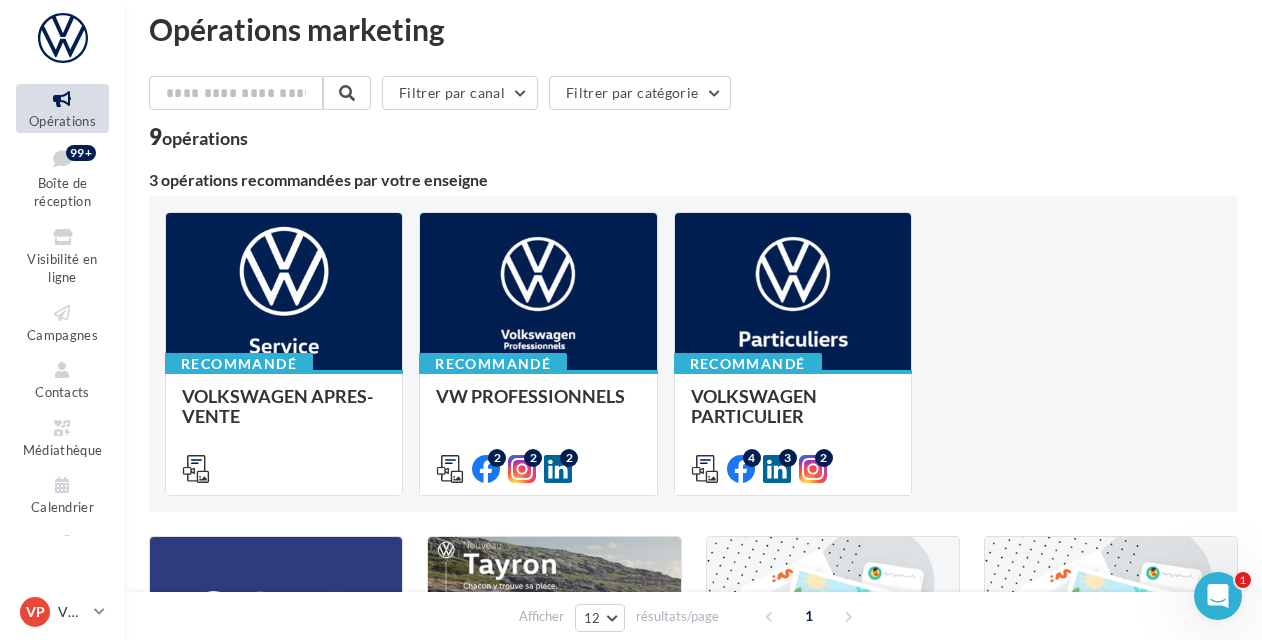 scroll, scrollTop: 0, scrollLeft: 0, axis: both 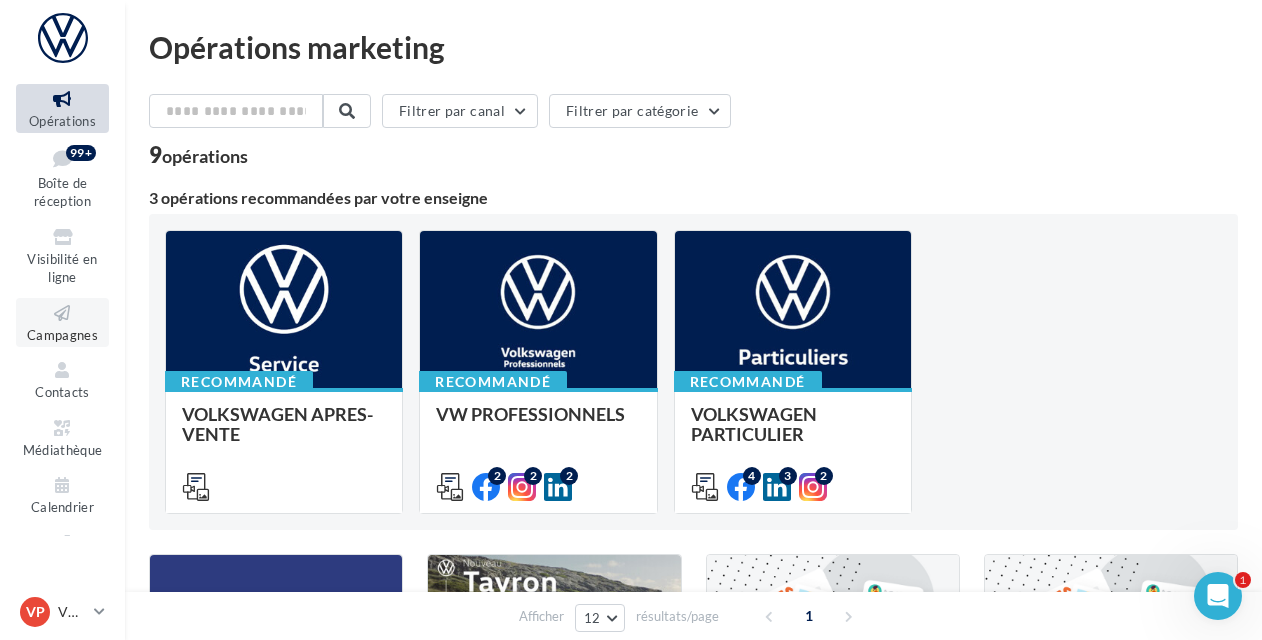 click on "Campagnes" at bounding box center (62, 335) 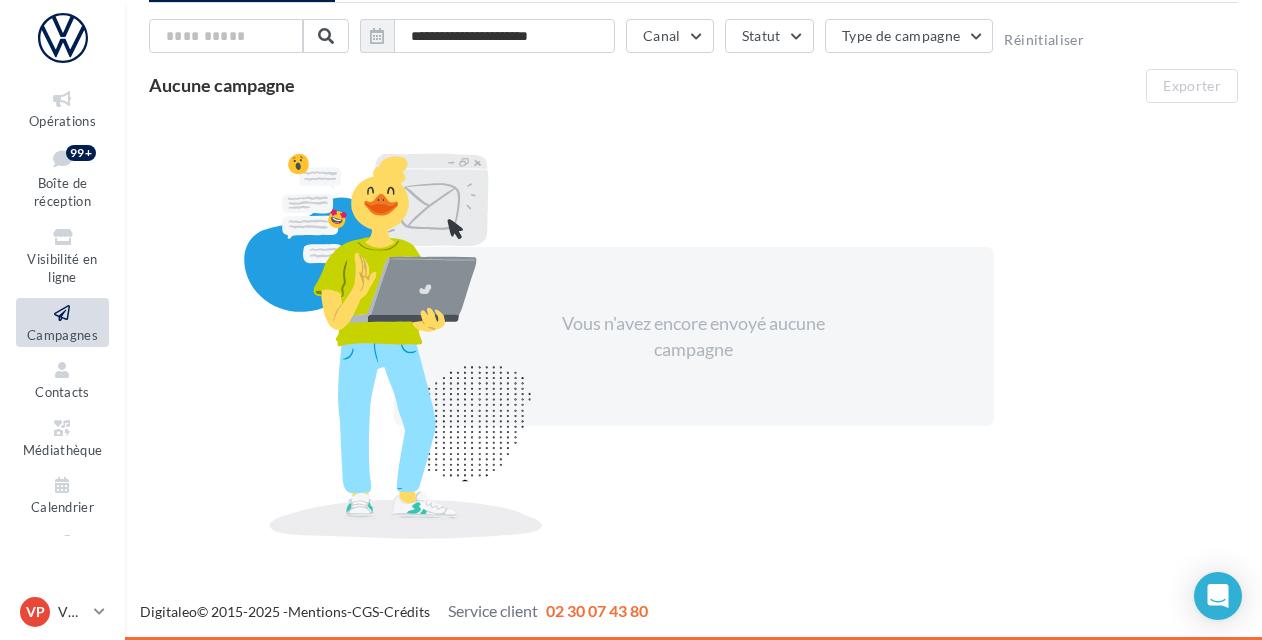 scroll, scrollTop: 0, scrollLeft: 0, axis: both 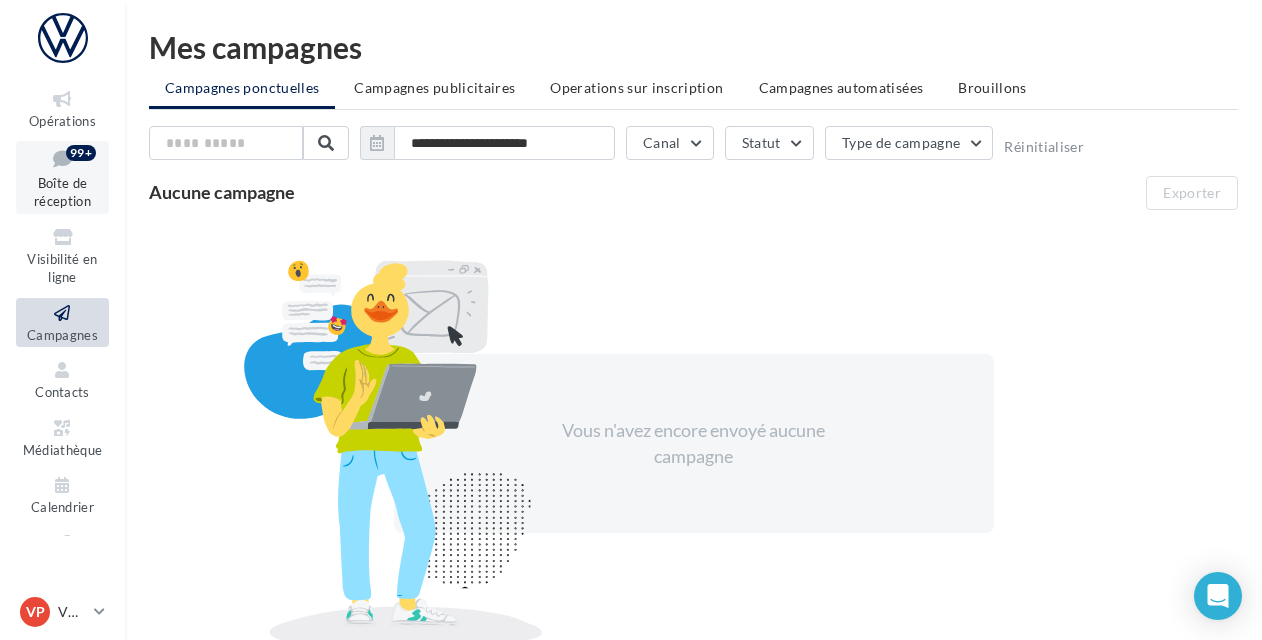 click on "Boîte de réception
99+" at bounding box center (62, 177) 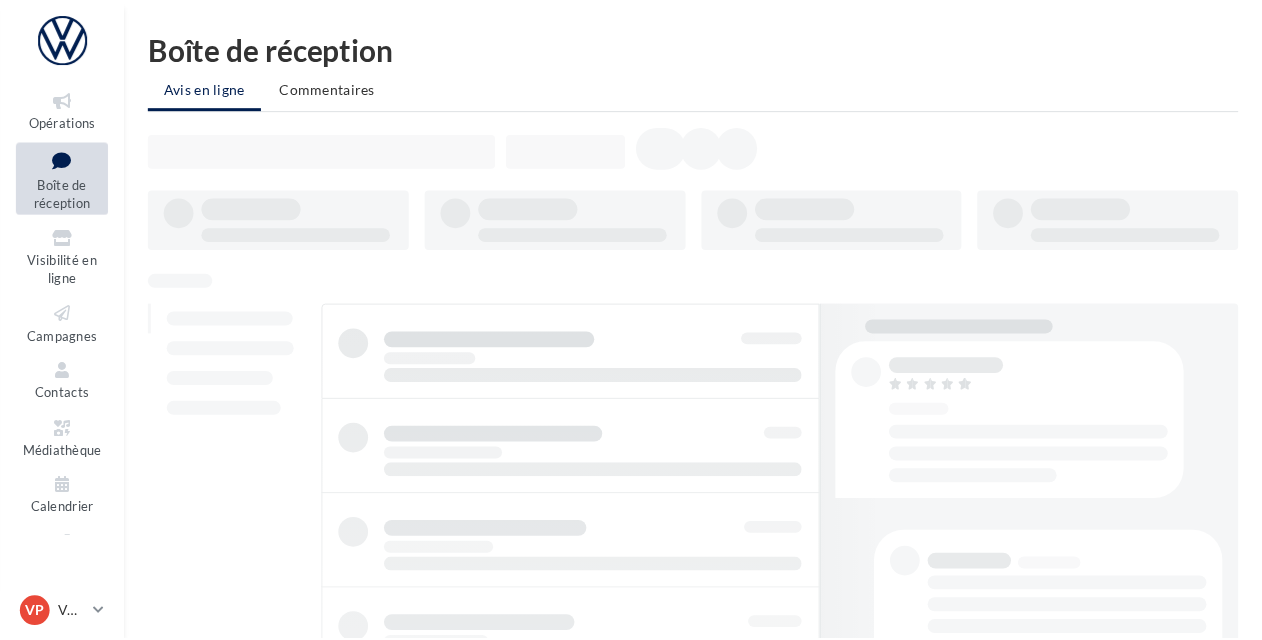 scroll, scrollTop: 0, scrollLeft: 0, axis: both 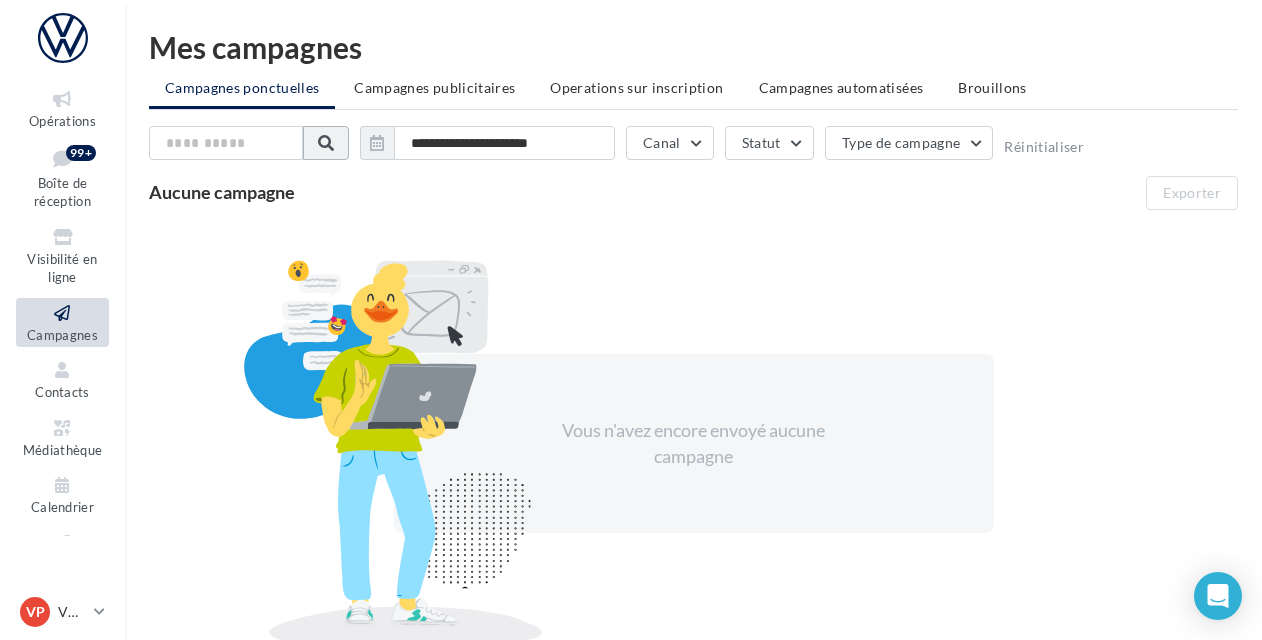 click at bounding box center [326, 143] 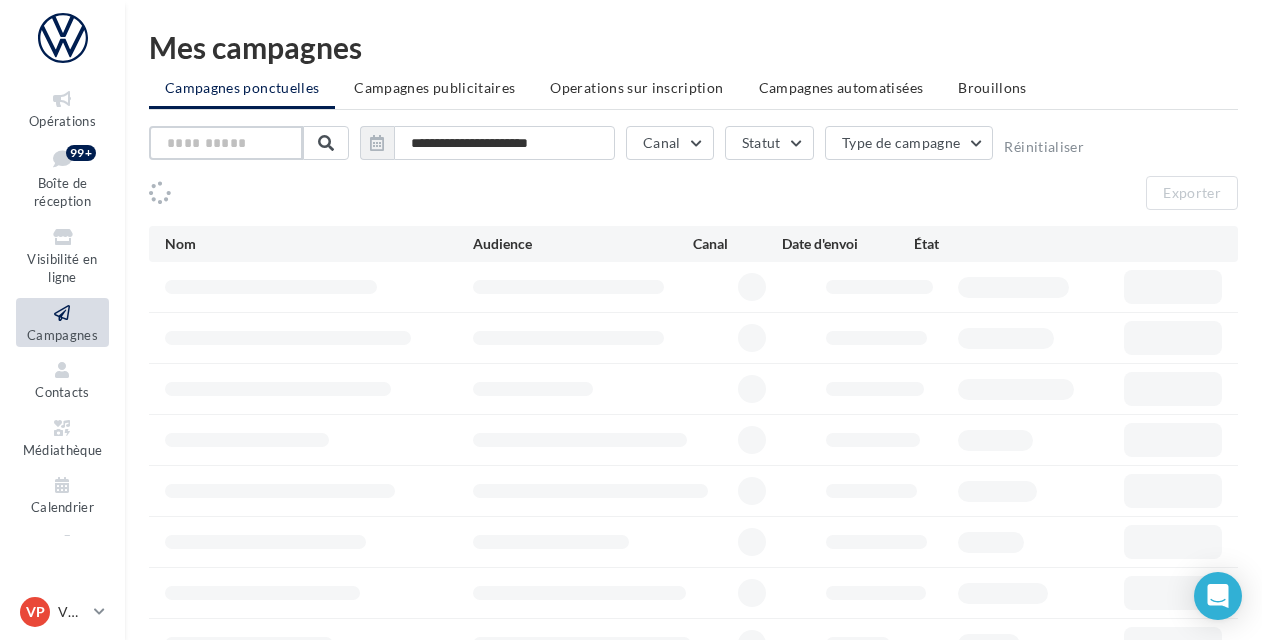click at bounding box center [226, 143] 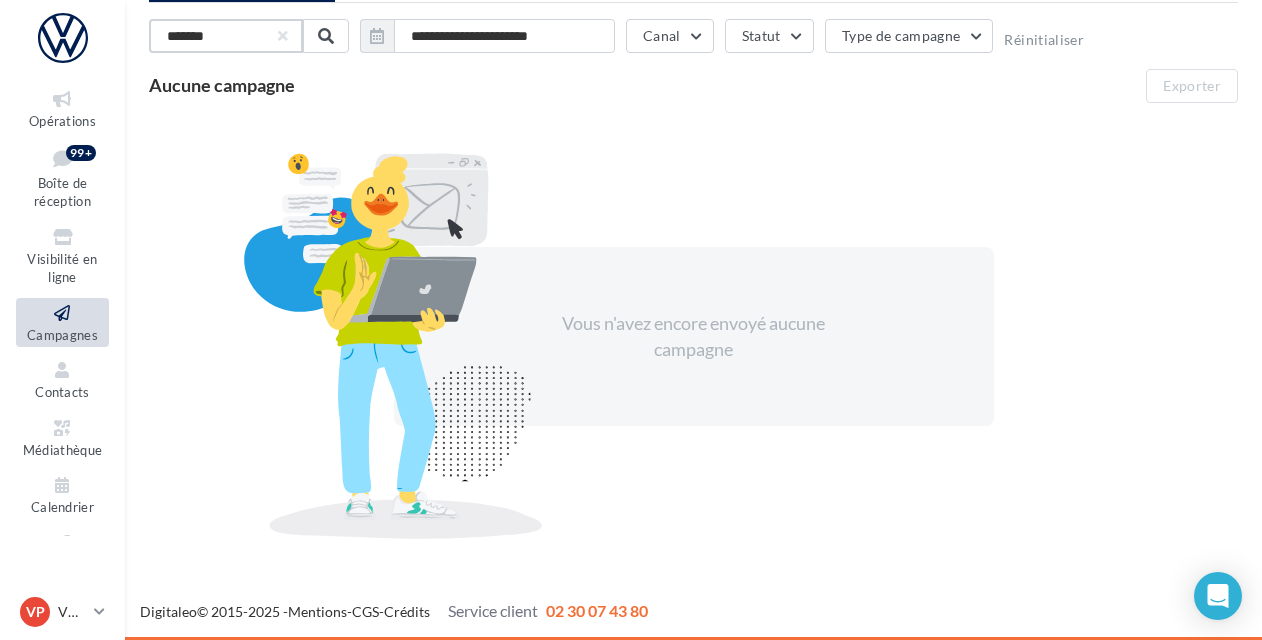 scroll, scrollTop: 0, scrollLeft: 0, axis: both 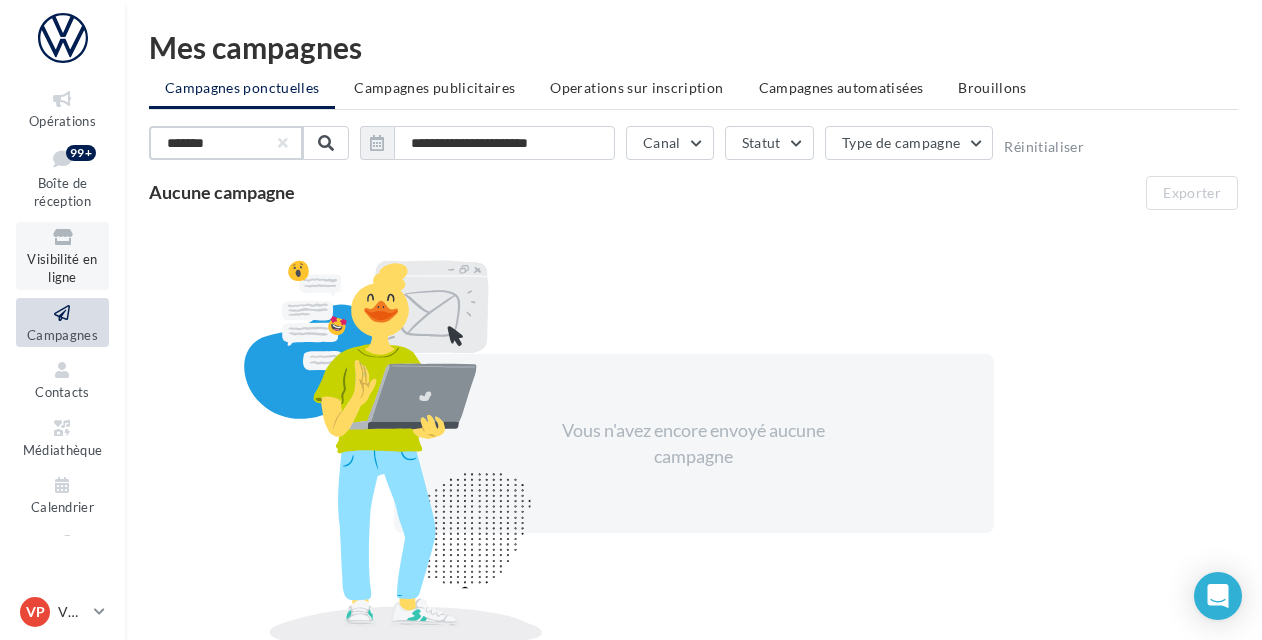 type on "******" 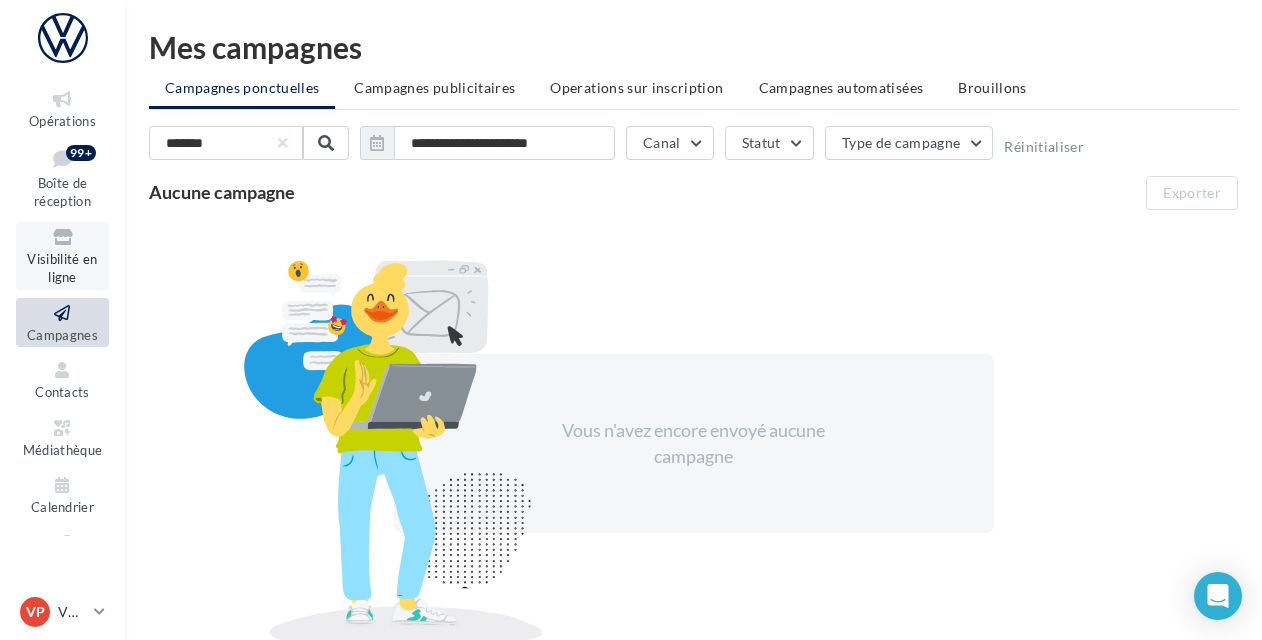 click on "Visibilité en ligne" at bounding box center (62, 268) 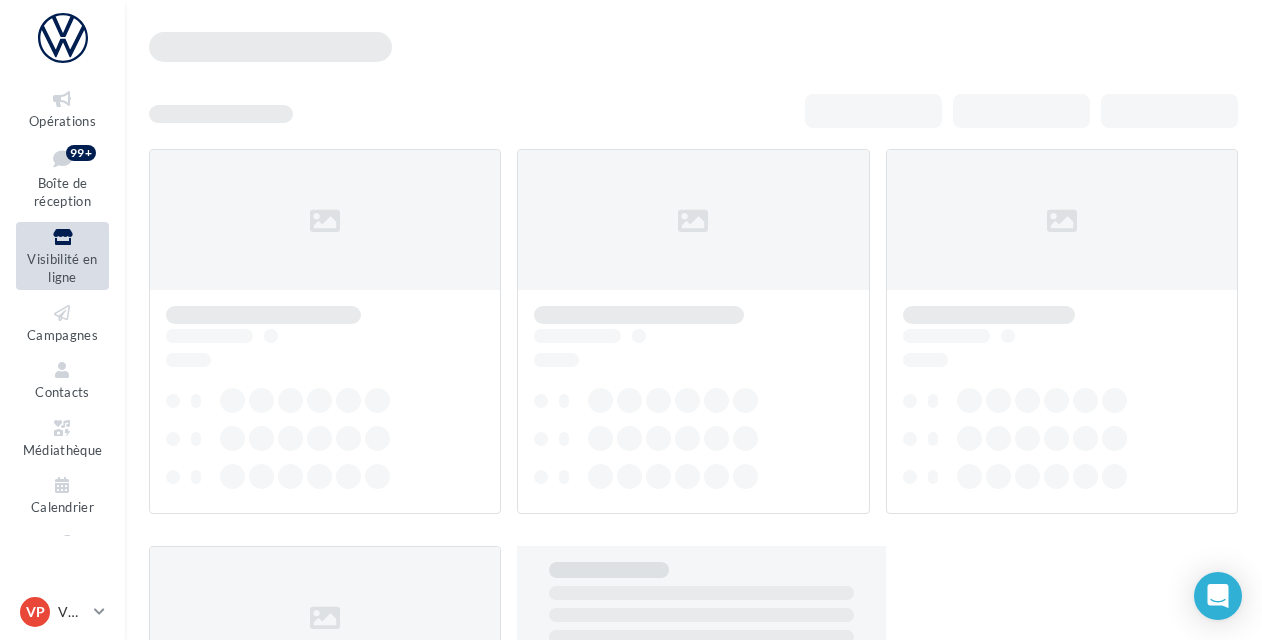 scroll, scrollTop: 0, scrollLeft: 0, axis: both 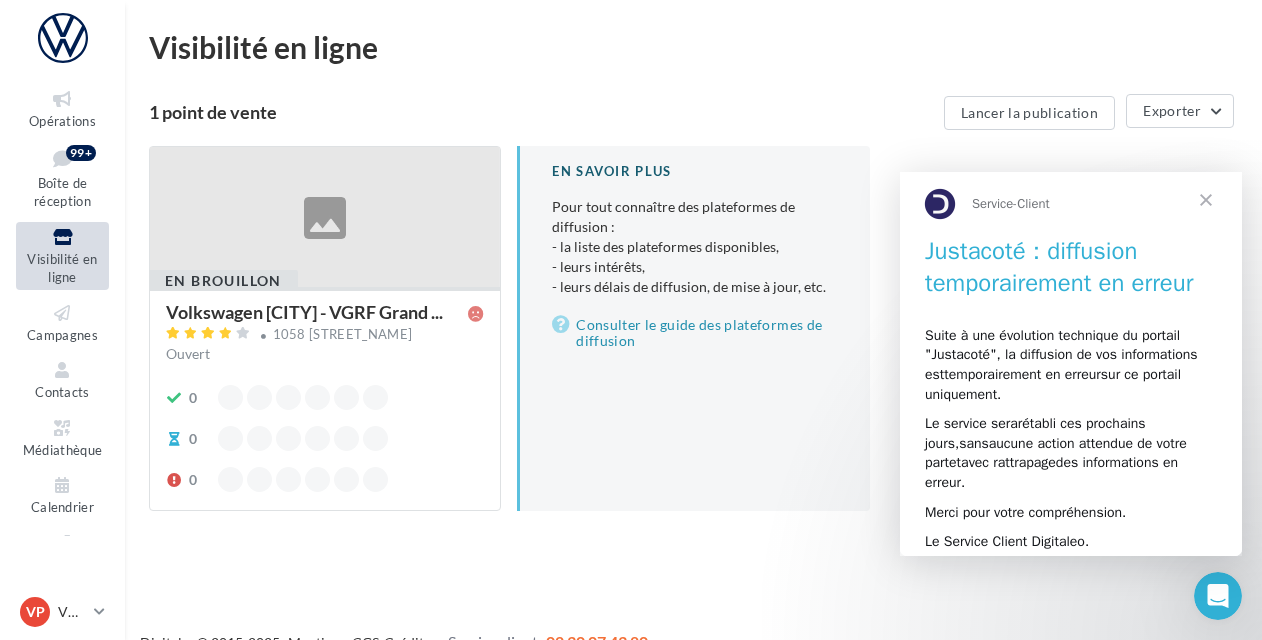 click at bounding box center (1206, 199) 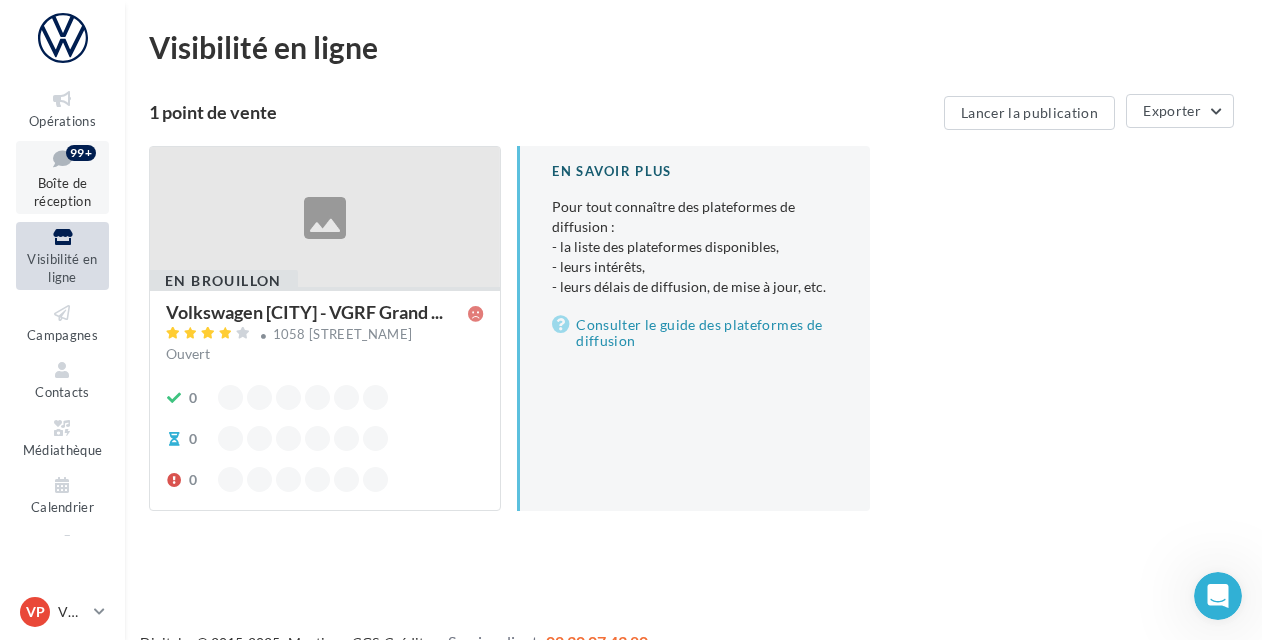 click on "99+" at bounding box center (81, 153) 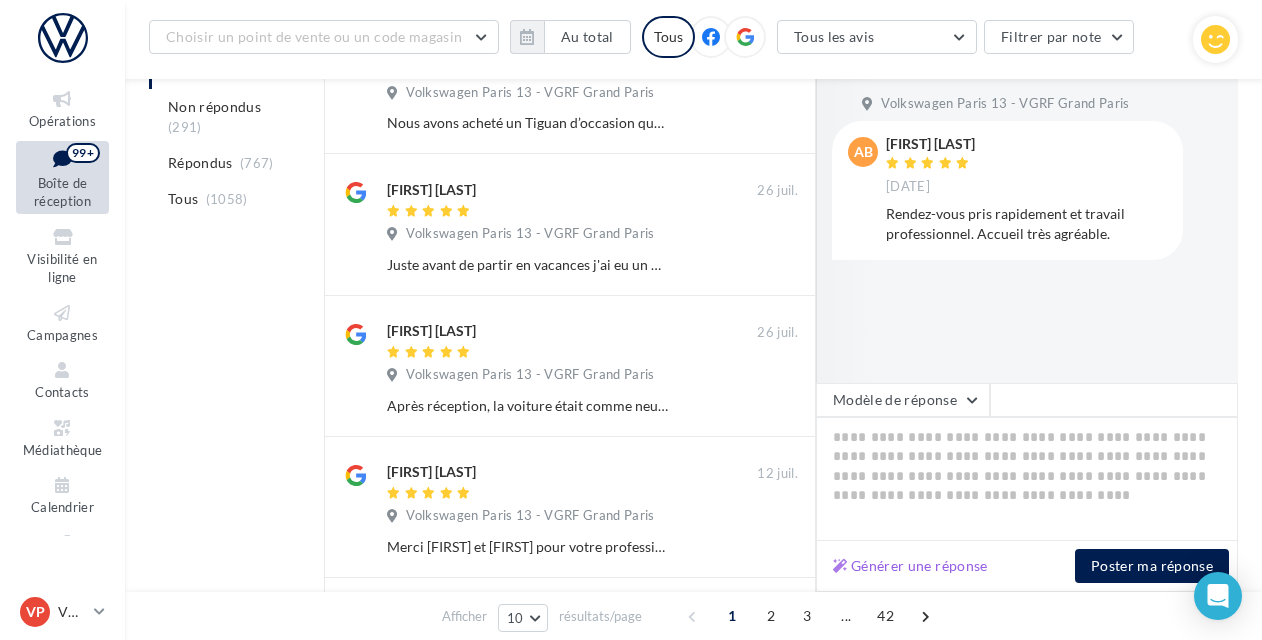 scroll, scrollTop: 0, scrollLeft: 0, axis: both 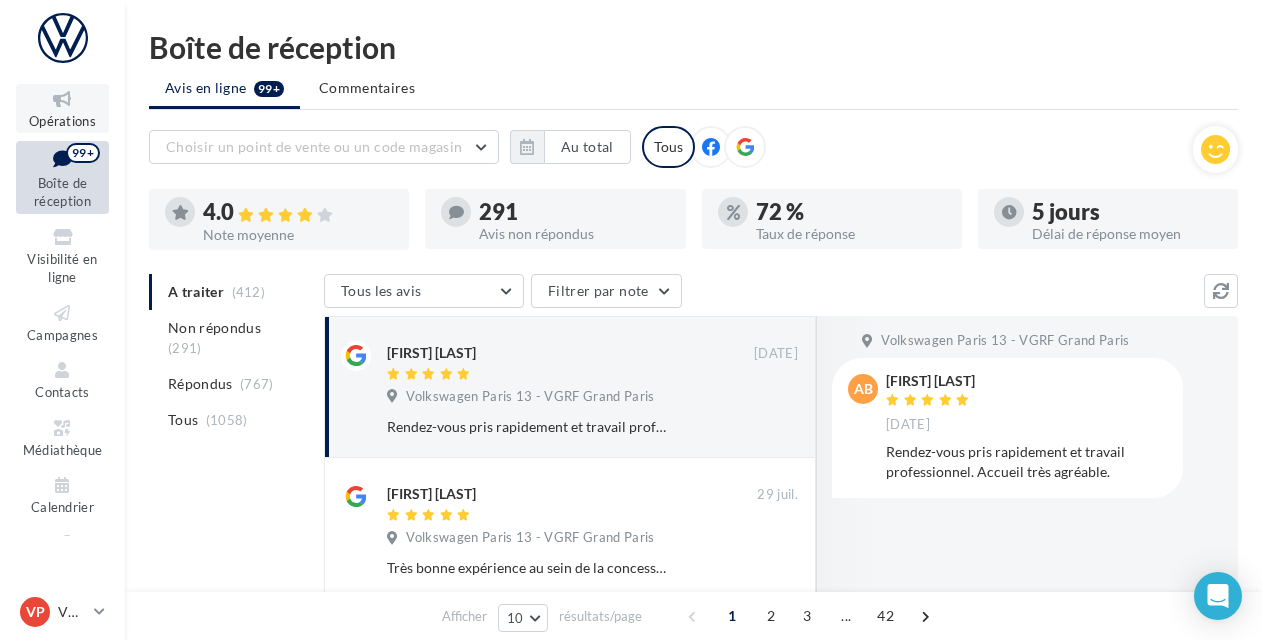 click at bounding box center (62, 99) 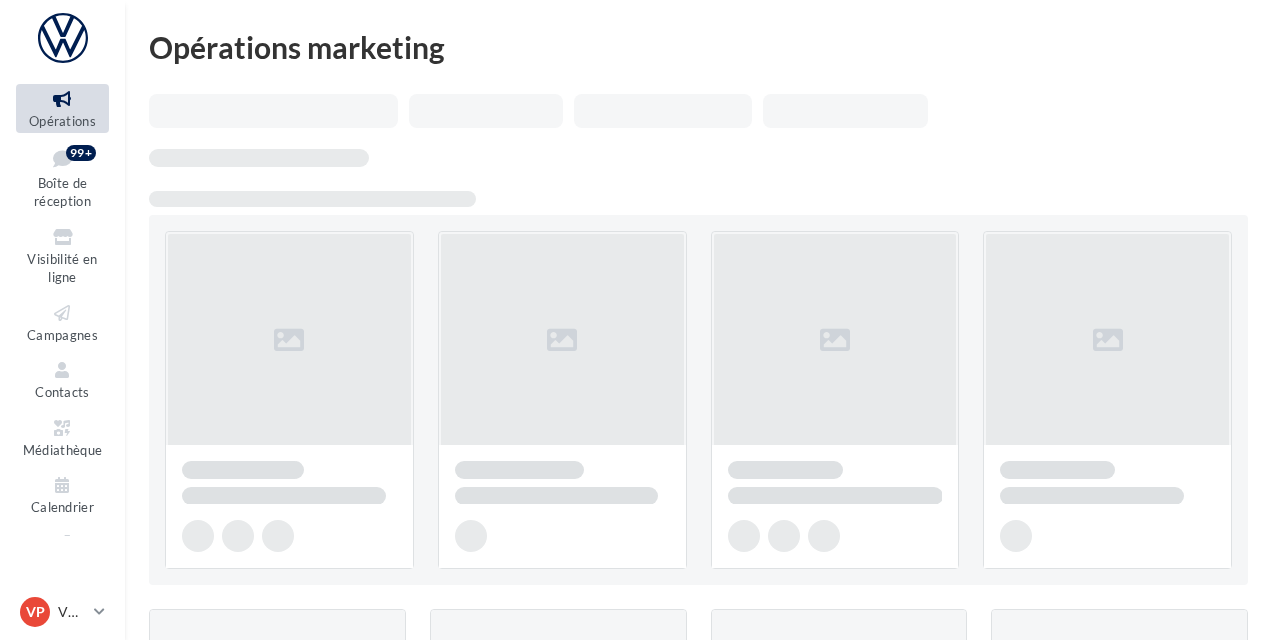 scroll, scrollTop: 0, scrollLeft: 0, axis: both 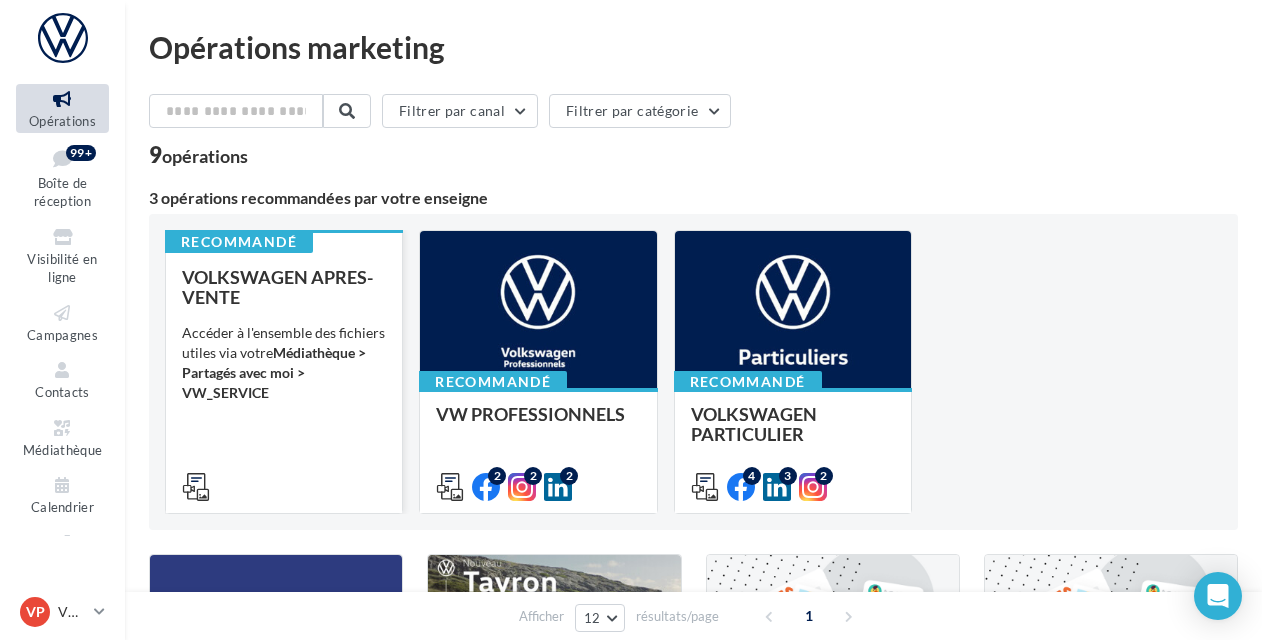 click on "Médiathèque > Partagés avec moi > VW_SERVICE" at bounding box center [274, 372] 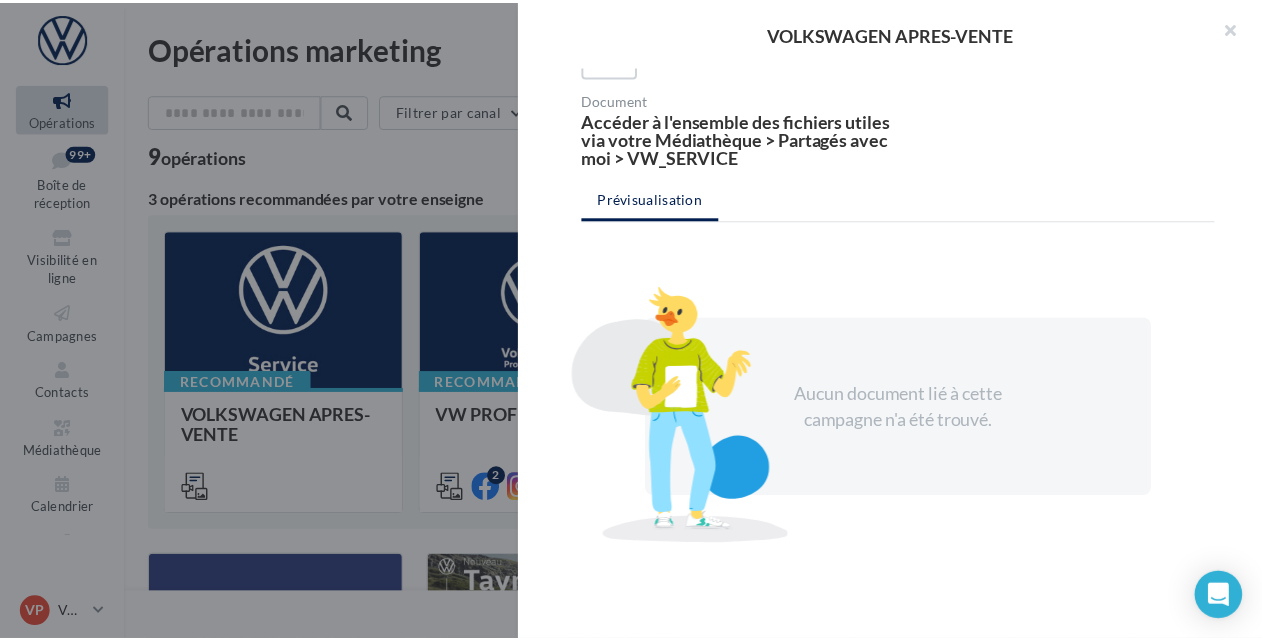 scroll, scrollTop: 0, scrollLeft: 0, axis: both 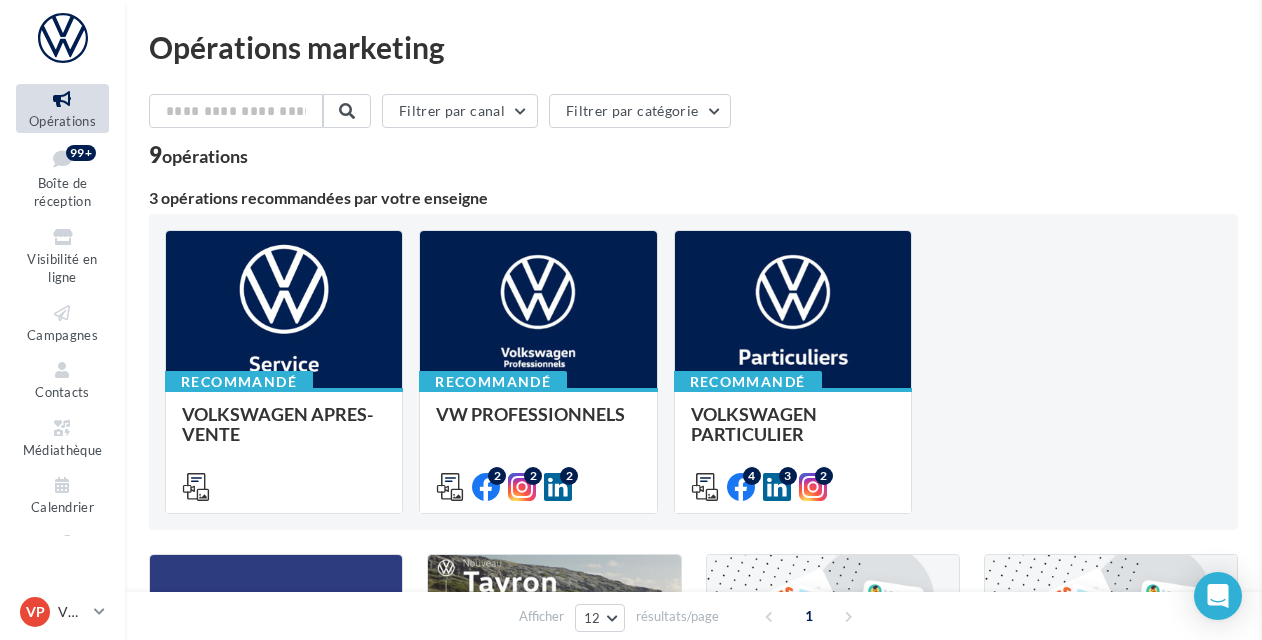 click on "VOLKSWAGEN APRES-VENTE
Description
Accéder à l'ensemble des fichiers utiles via votre  Médiathèque > Partagés avec moi > VW_SERVICE
Volkswagen
APV
Après-vente
APV
Support de communication
Reseaux sociaux
Documents commerciaux
Document
Accéder à l'ensemble des fichiers utiles via votre Médiathèque > Partagés avec moi > VW_SERVICE
Prévisualisation
Aucun document lié à cette campagne n'a été trouvé." at bounding box center (693, 1248) 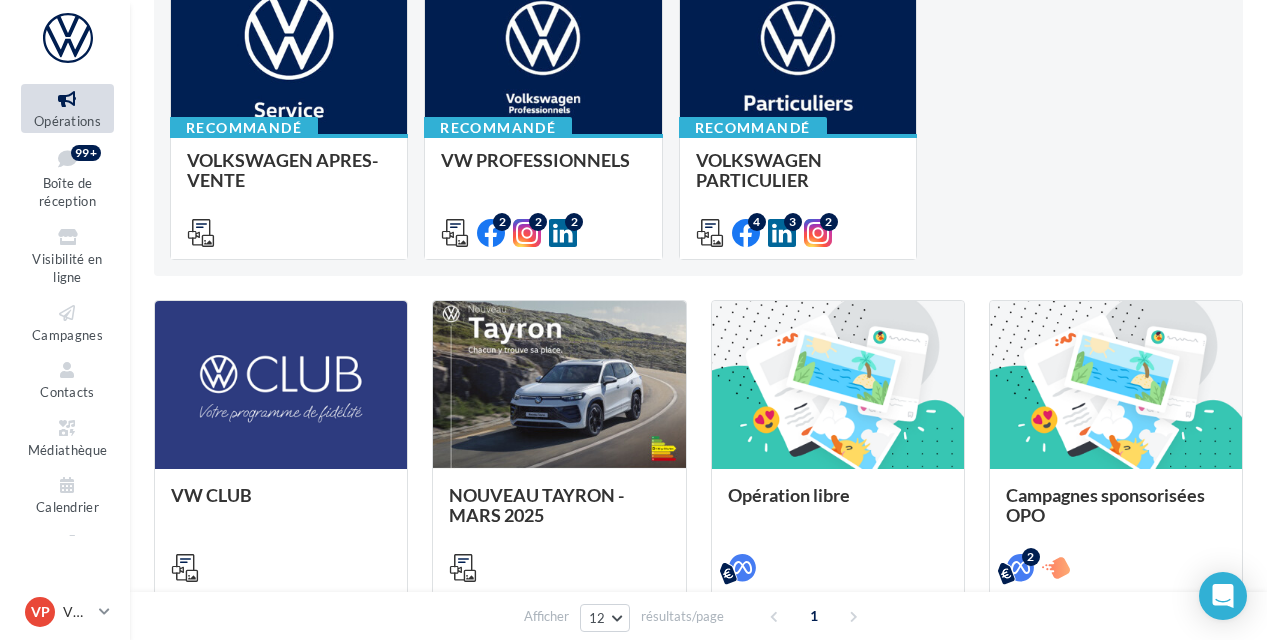 scroll, scrollTop: 255, scrollLeft: 0, axis: vertical 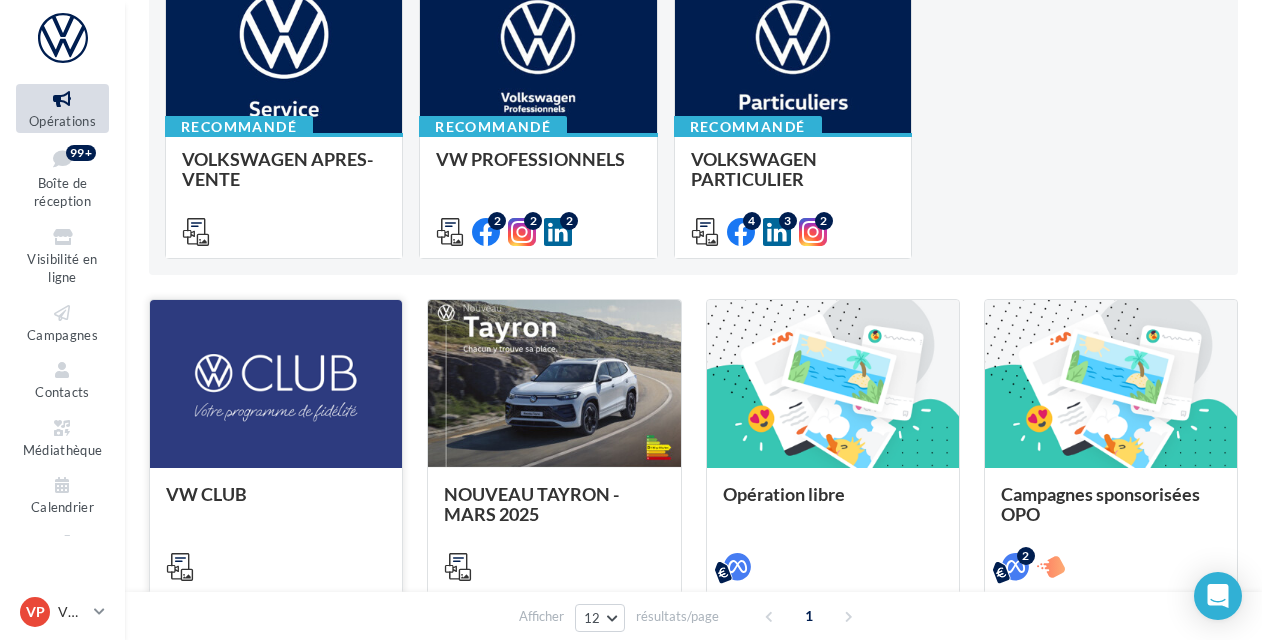 click at bounding box center [276, 385] 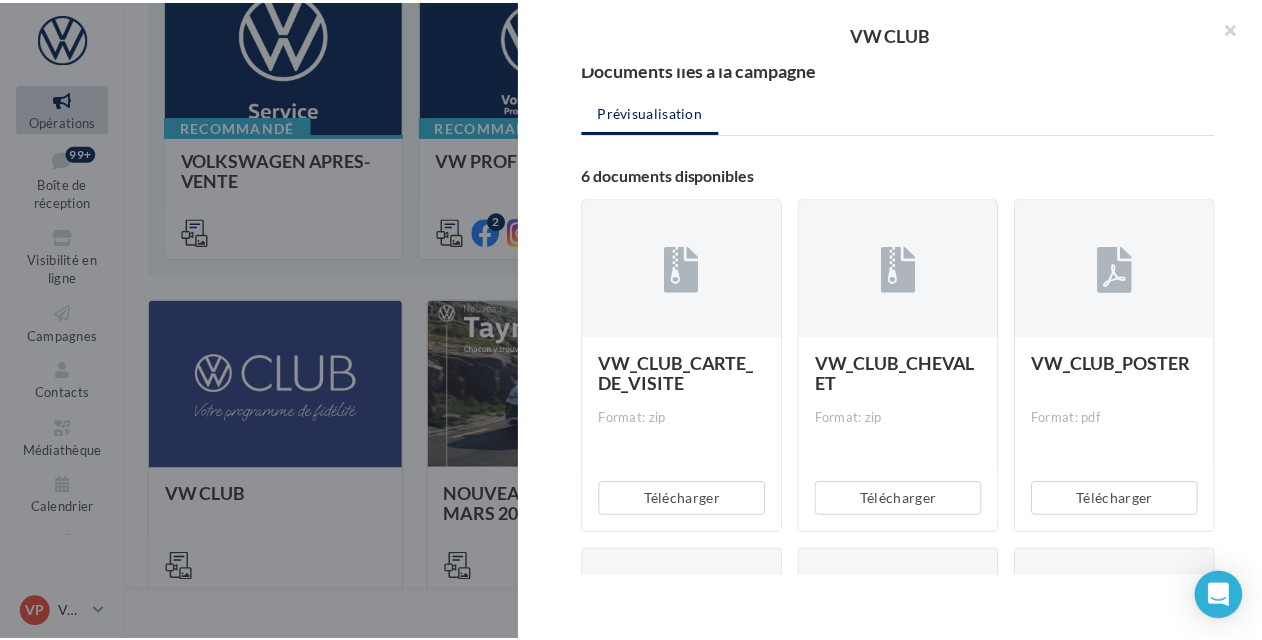 scroll, scrollTop: 217, scrollLeft: 0, axis: vertical 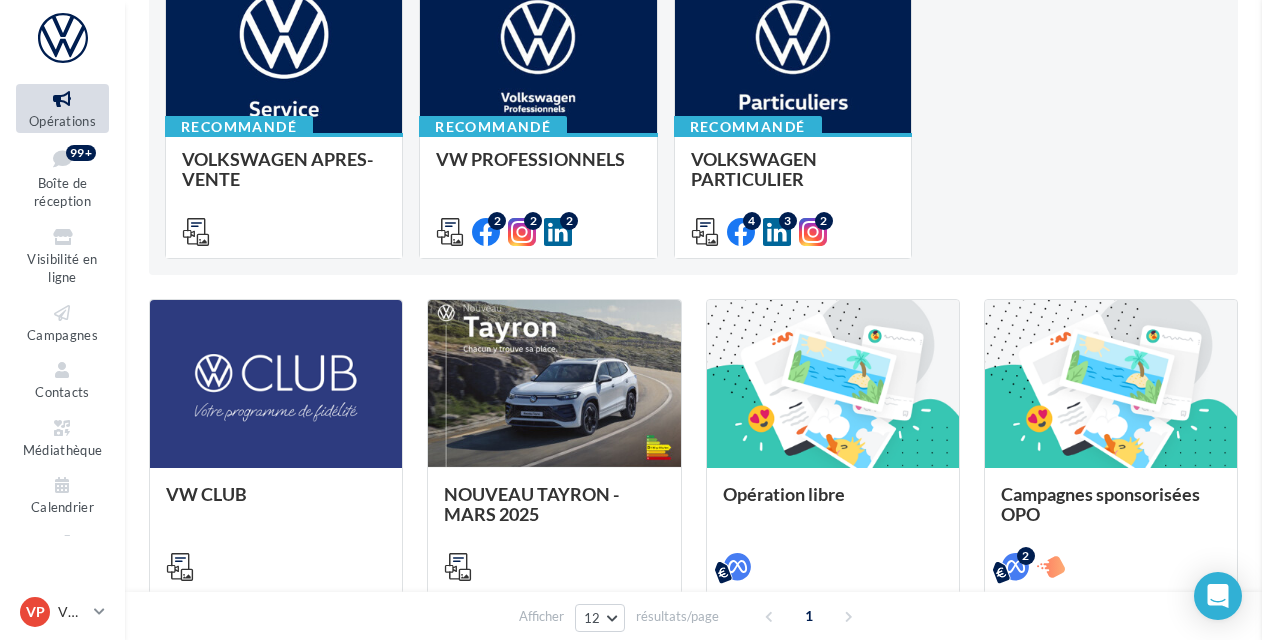 click on "VW CLUB
Description
Non renseignée
VW Club
PLV
Carte de visite
Chevalet
Poster
Sticker
operation_24185391
Flyer
Document
Documents liés à la campagne
Prévisualisation
6 documents disponibles
VW_CLUB_CARTE_DE_VISITE
Format: zip
Télécharger
VW_CLUB_CHEVALET
Format: zip
VW_CLUB_POSTER" at bounding box center [693, 993] 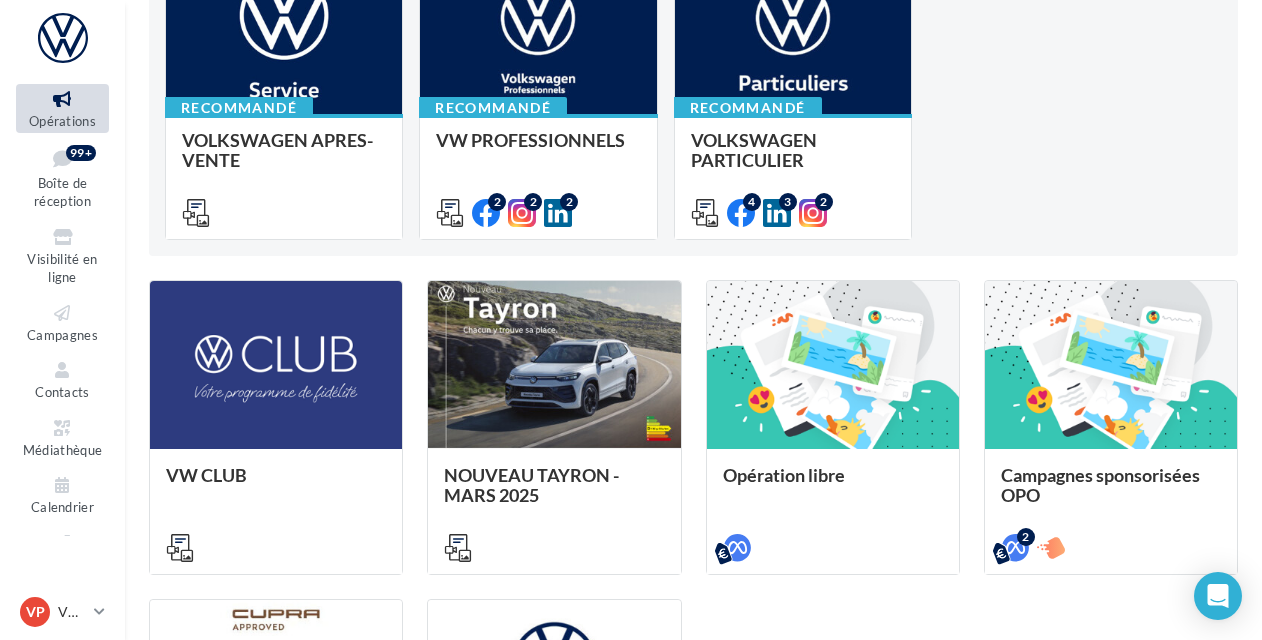 scroll, scrollTop: 0, scrollLeft: 0, axis: both 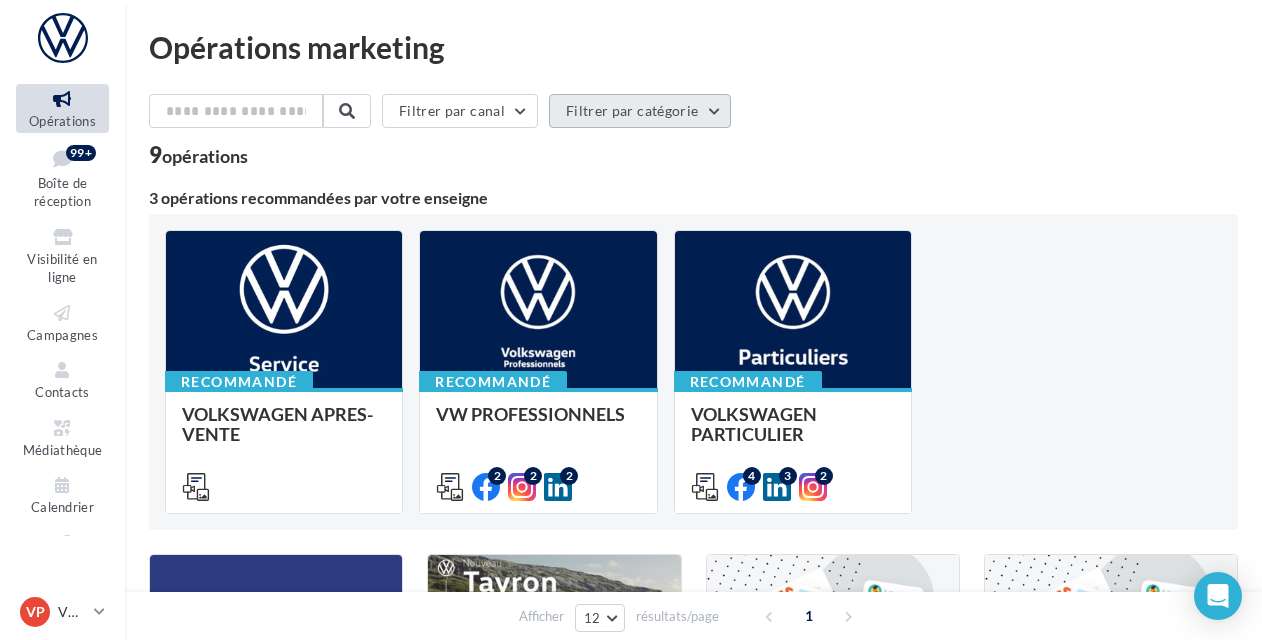 click on "Filtrer par catégorie" at bounding box center (640, 111) 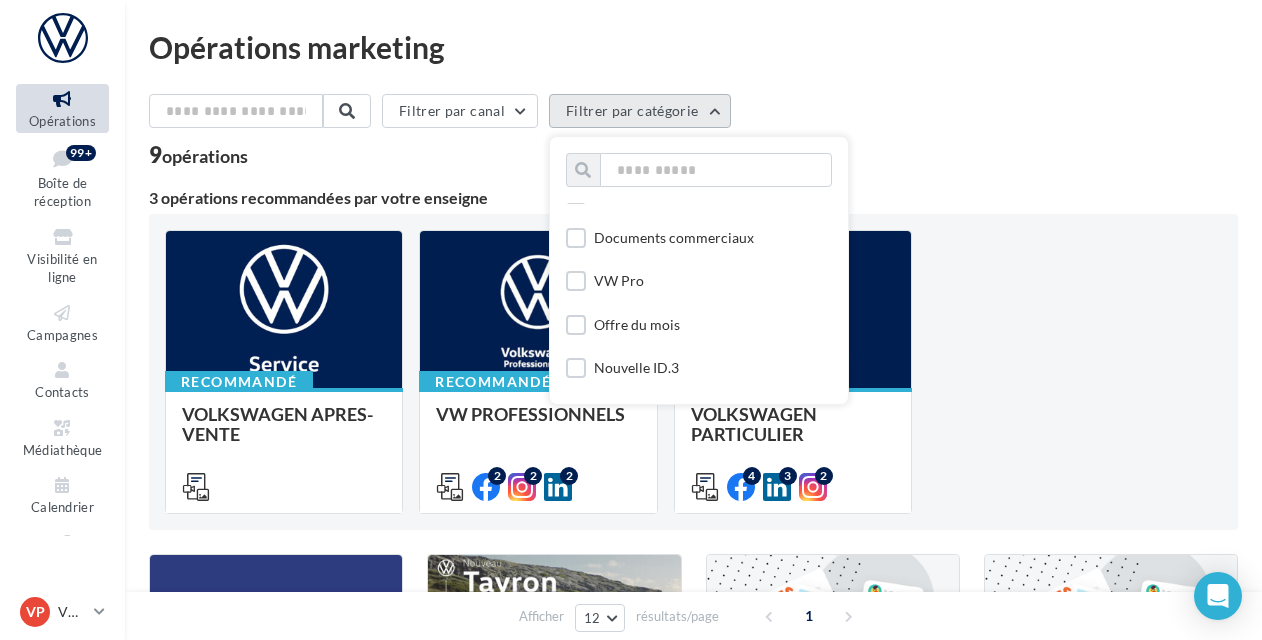 scroll, scrollTop: 0, scrollLeft: 0, axis: both 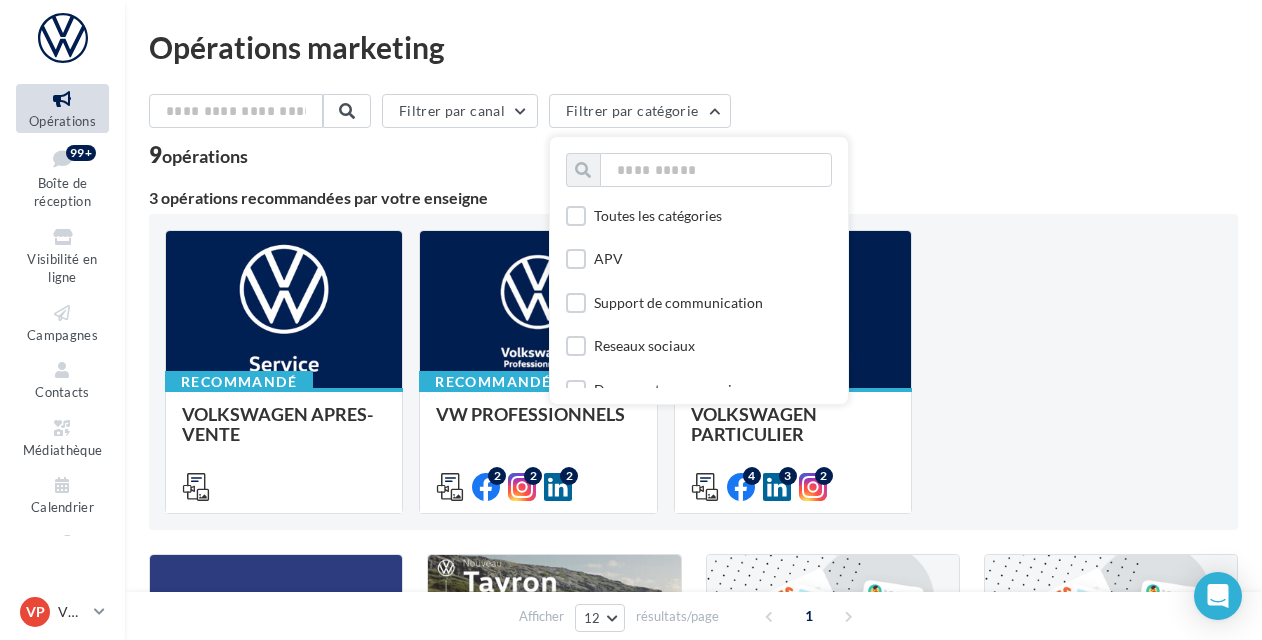 click on "9
opérations" at bounding box center (693, 157) 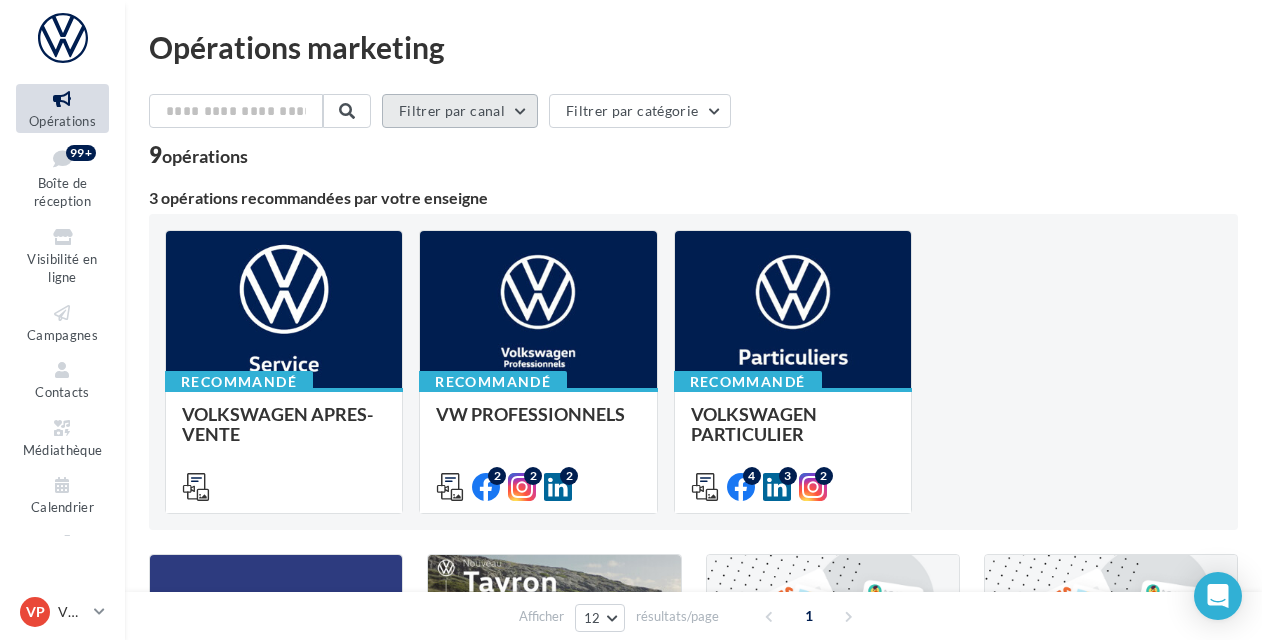 click on "Filtrer par canal" at bounding box center (460, 111) 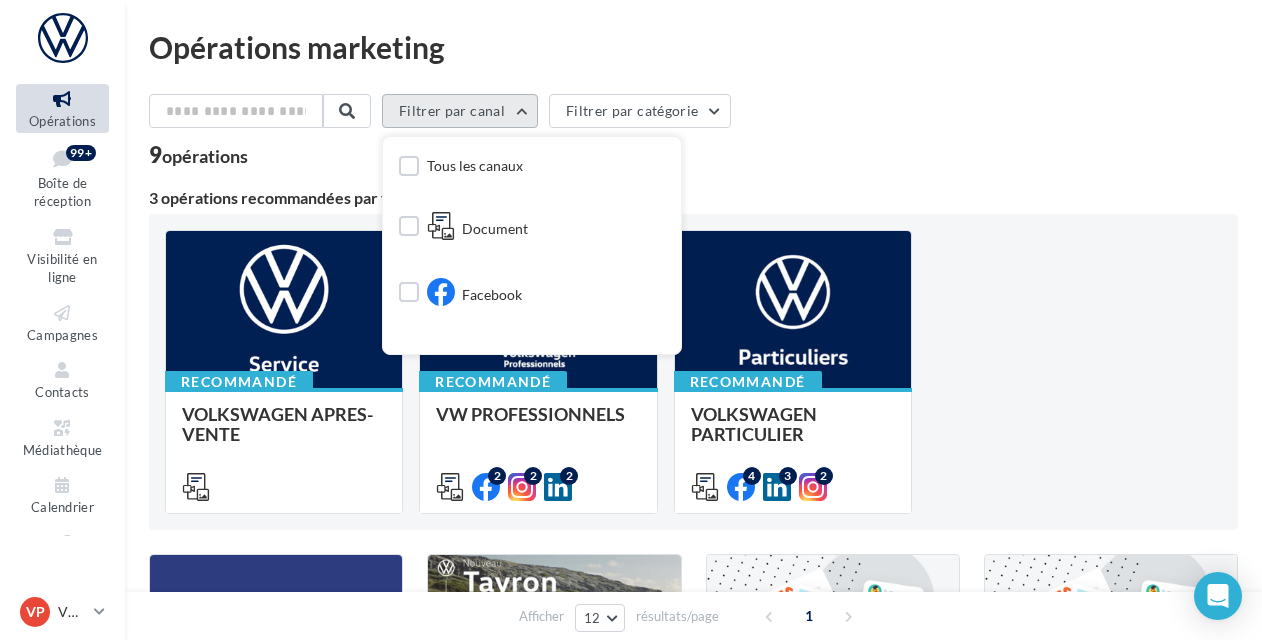 click on "Filtrer par canal" at bounding box center [460, 111] 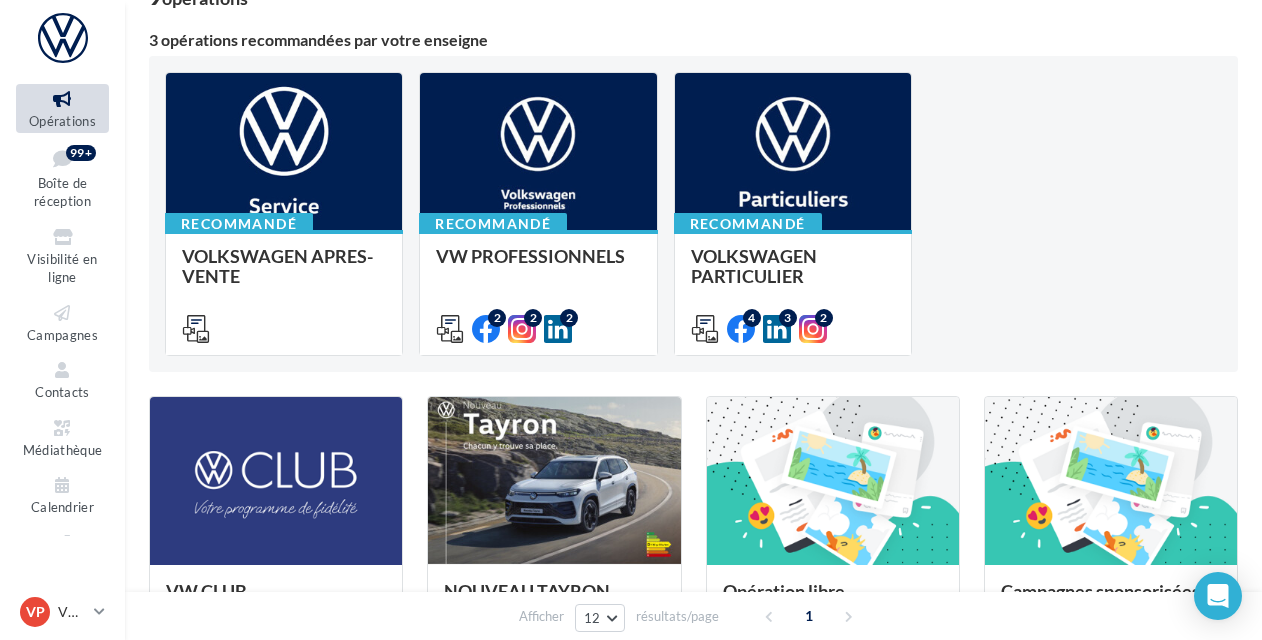 scroll, scrollTop: 157, scrollLeft: 0, axis: vertical 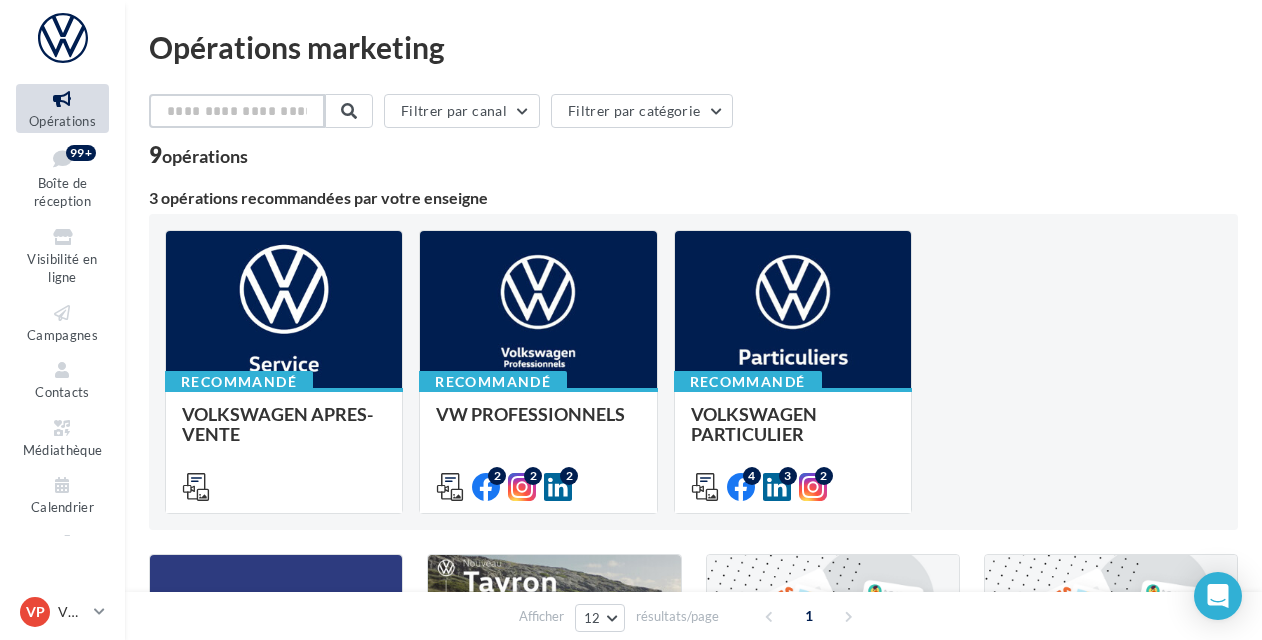 click at bounding box center [237, 111] 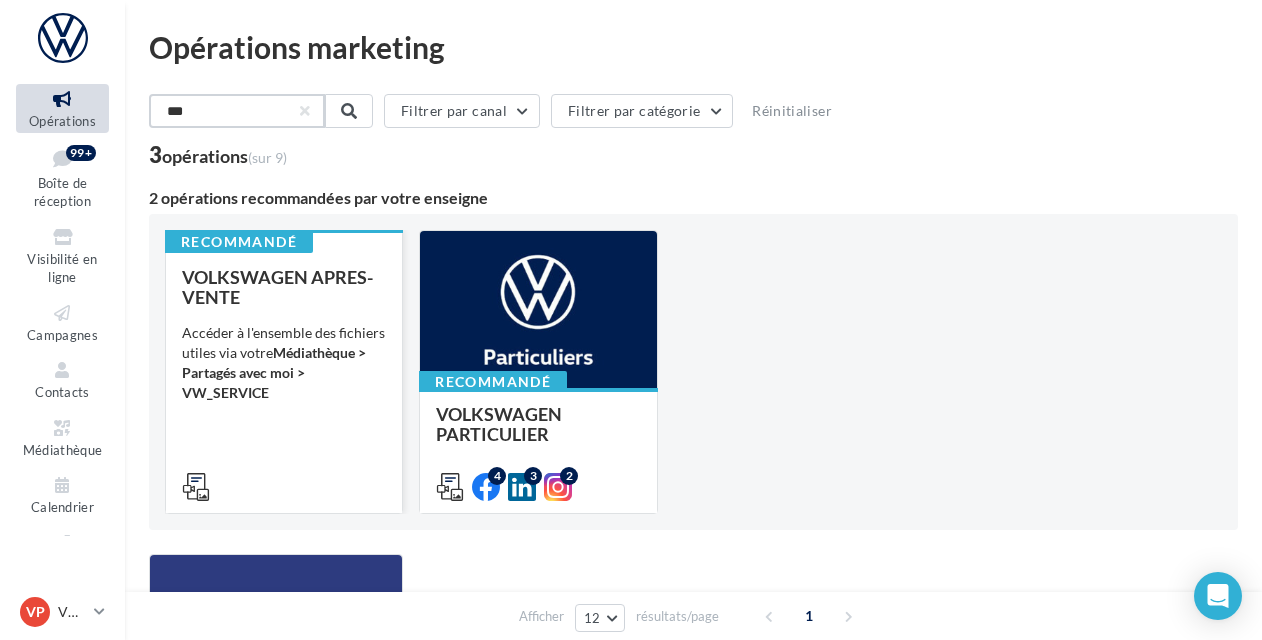 type on "***" 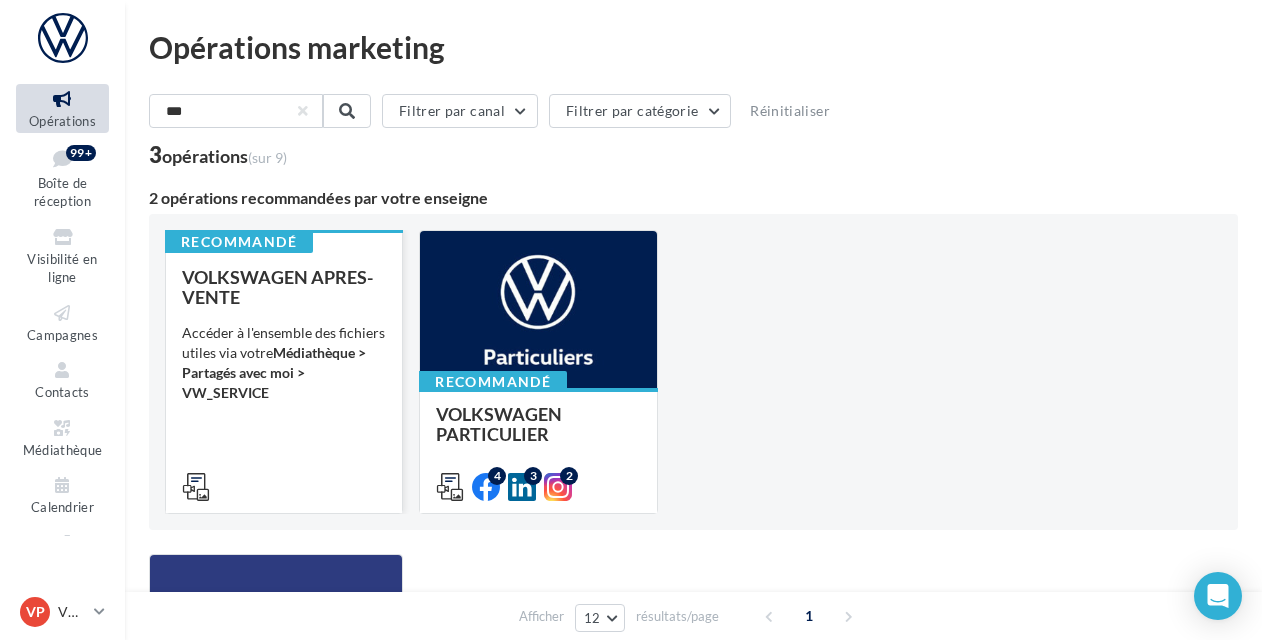click on "Accéder à l'ensemble des fichiers utiles via votre  Médiathèque > Partagés avec moi > VW_SERVICE" at bounding box center (284, 363) 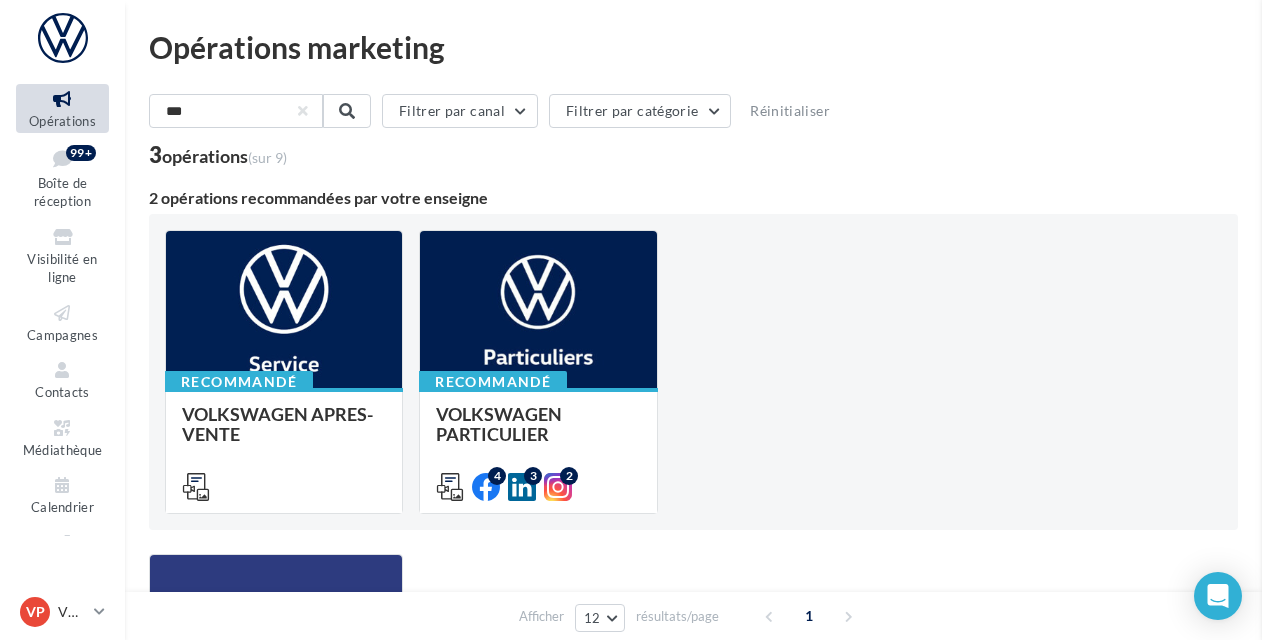 click on "Opérations marketing
***         Filtrer par canal         Filtrer par catégorie
Réinitialiser
3
opérations
(sur 9)
2 opérations recommandées par votre enseigne
Recommandé          VOLKSWAGEN APRES-VENTE        Accéder à l'ensemble des fichiers utiles via votre  Médiathèque > Partagés avec moi > VW_SERVICE                                Recommandé          VOLKSWAGEN PARTICULIER        Retrouver les supports pour le VW Particuliers via la "Médiathèque" (en haut à droite) et cliquez sur "partagés avec moi".                   4         3         2                             VW CLUB                              Afficher   12         12     24     48     96         résultats/page     1
VOLKSWAGEN APRES-VENTE" at bounding box center (693, 472) 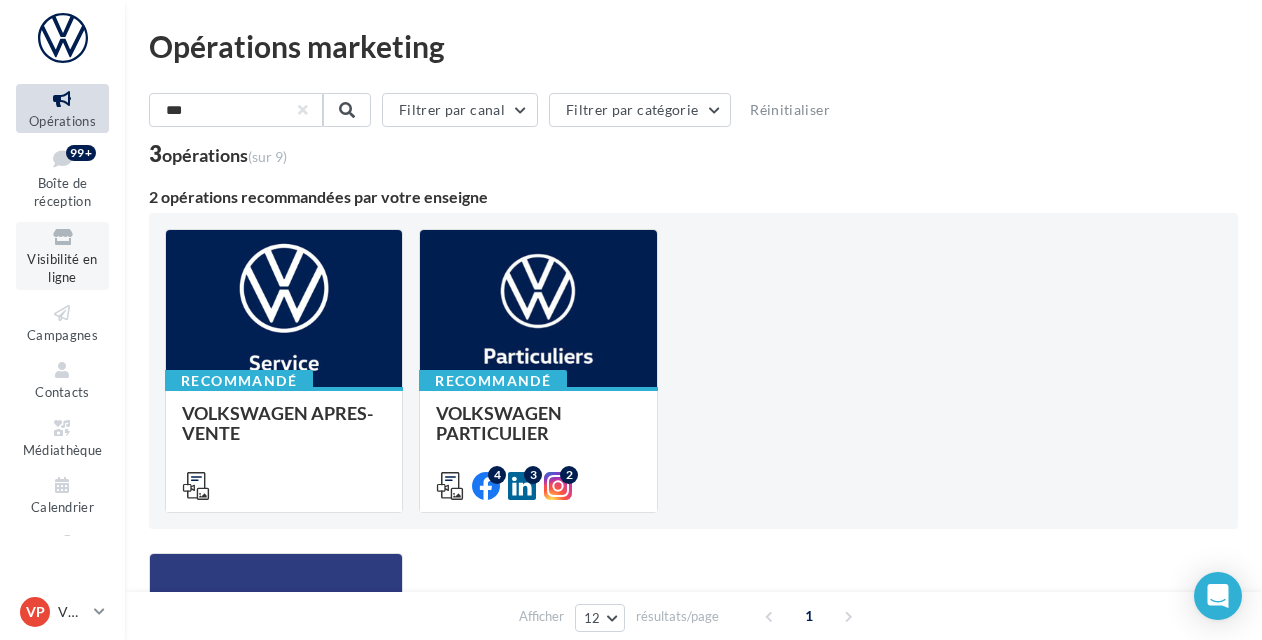 scroll, scrollTop: 0, scrollLeft: 0, axis: both 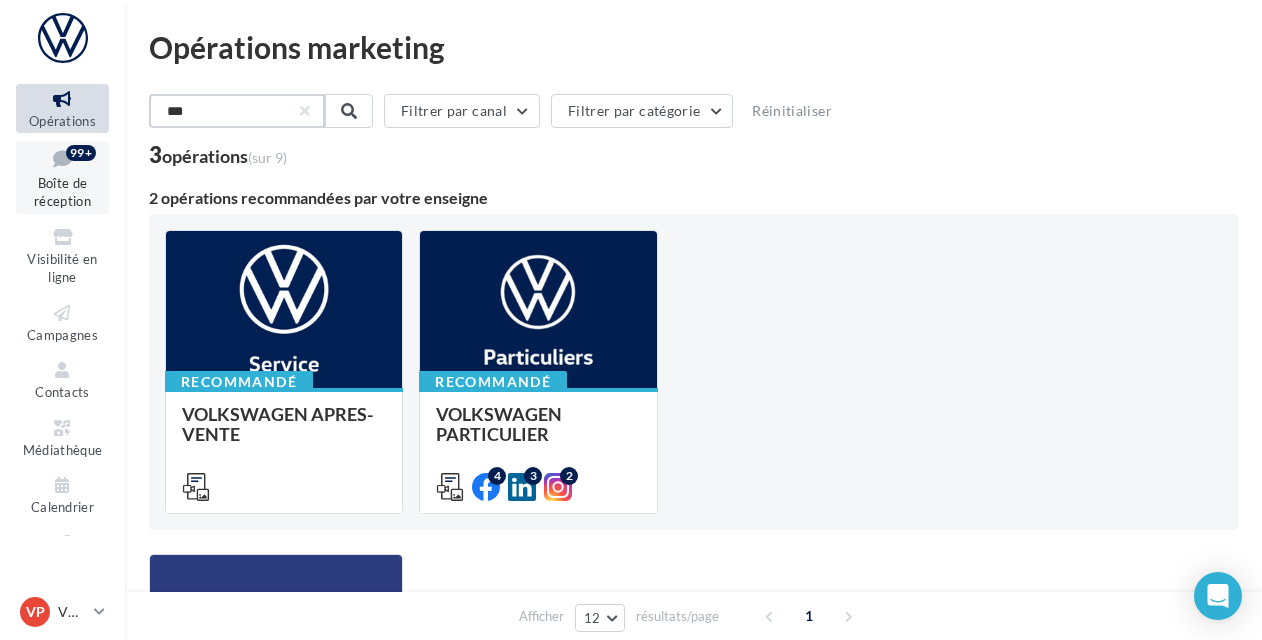 drag, startPoint x: 286, startPoint y: 116, endPoint x: 54, endPoint y: 144, distance: 233.68355 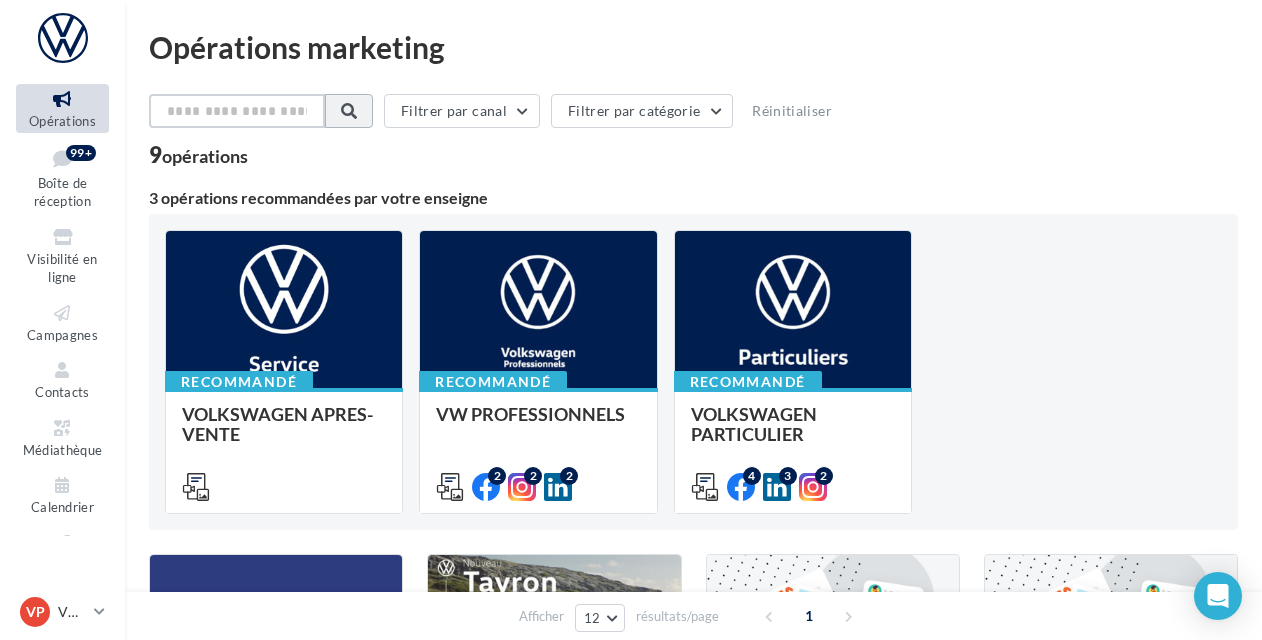 type 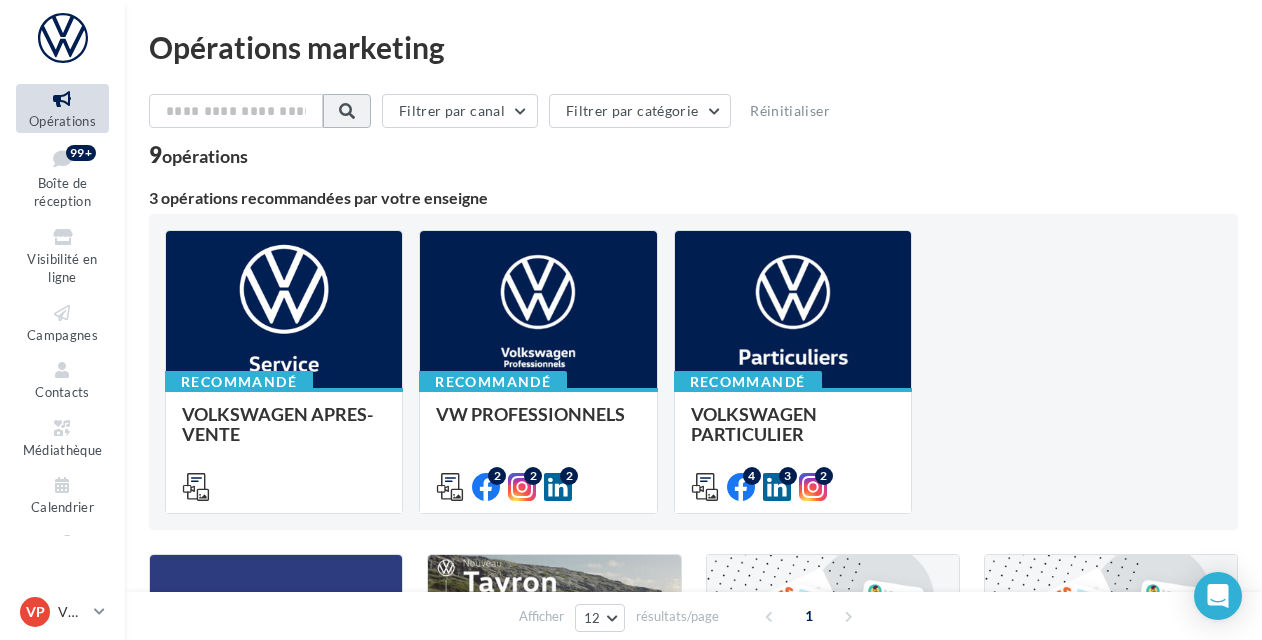 click at bounding box center (347, 111) 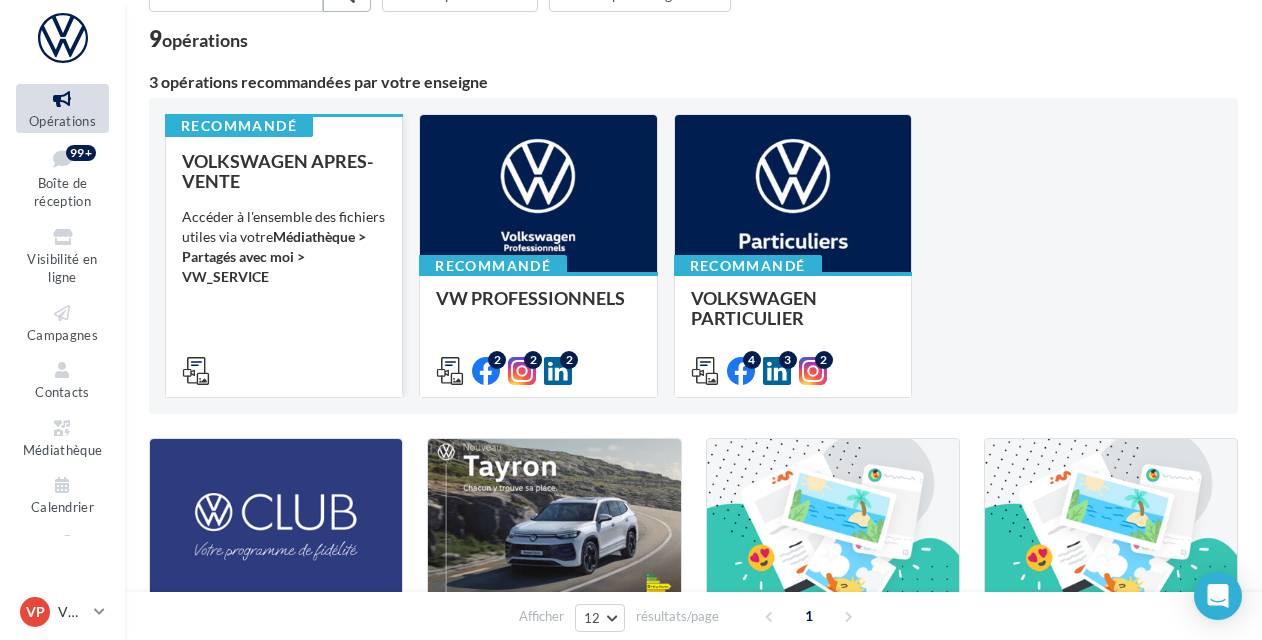scroll, scrollTop: 110, scrollLeft: 0, axis: vertical 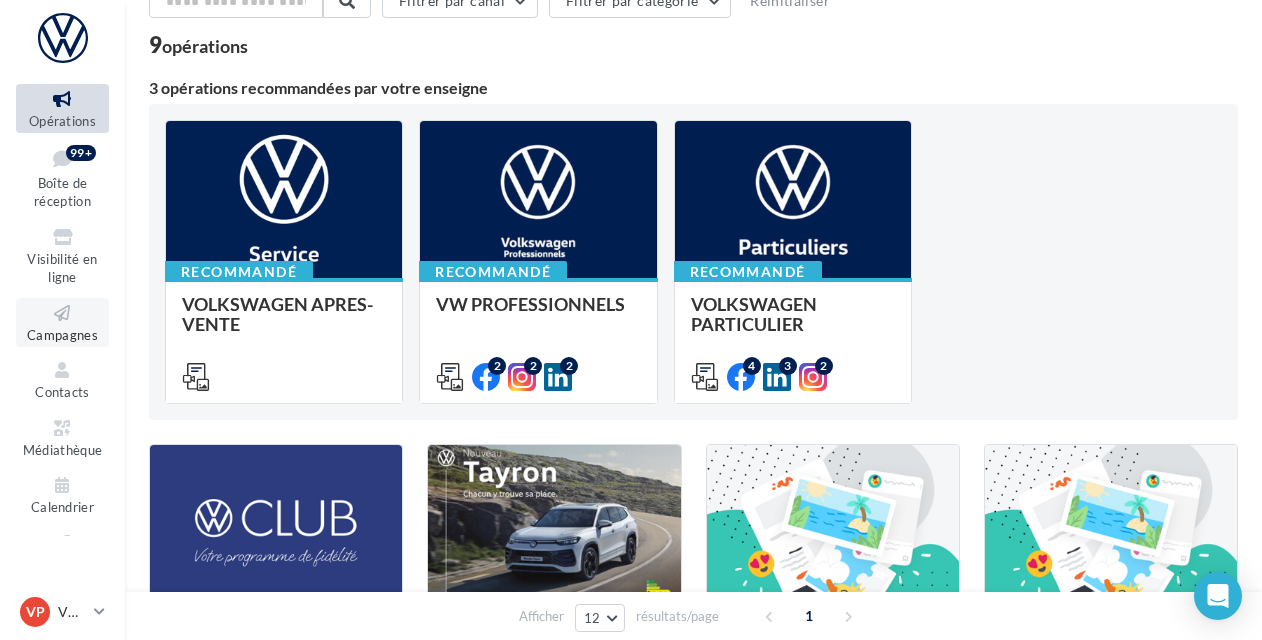 click on "Campagnes" at bounding box center [62, 335] 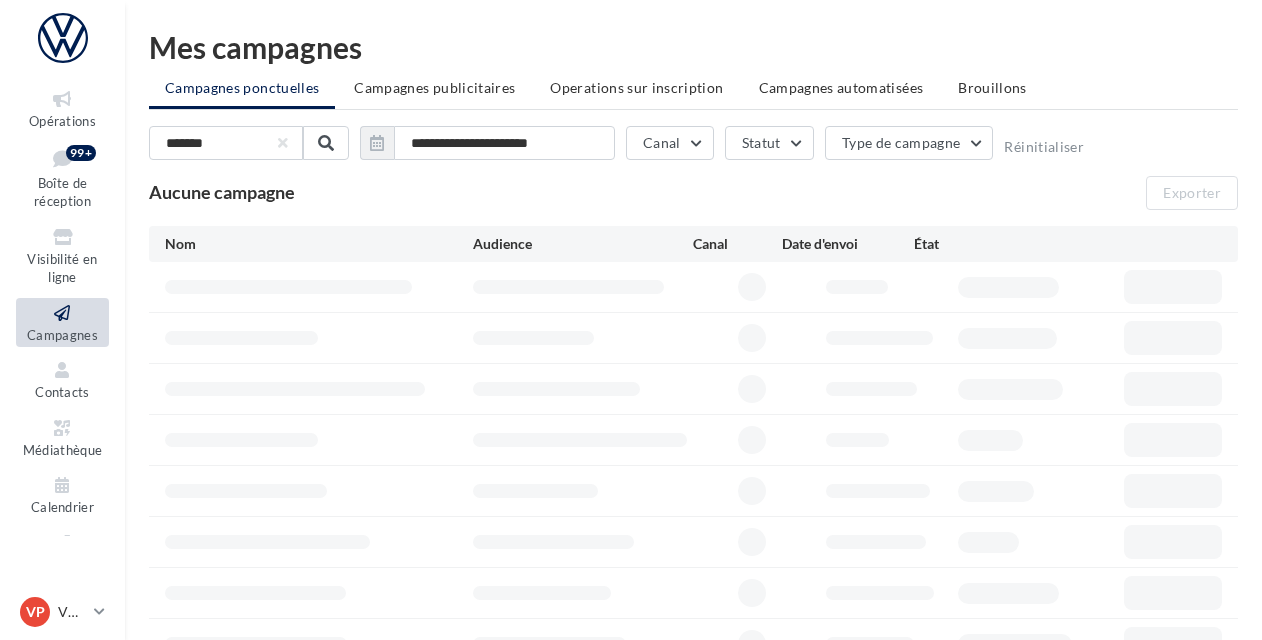 scroll, scrollTop: 0, scrollLeft: 0, axis: both 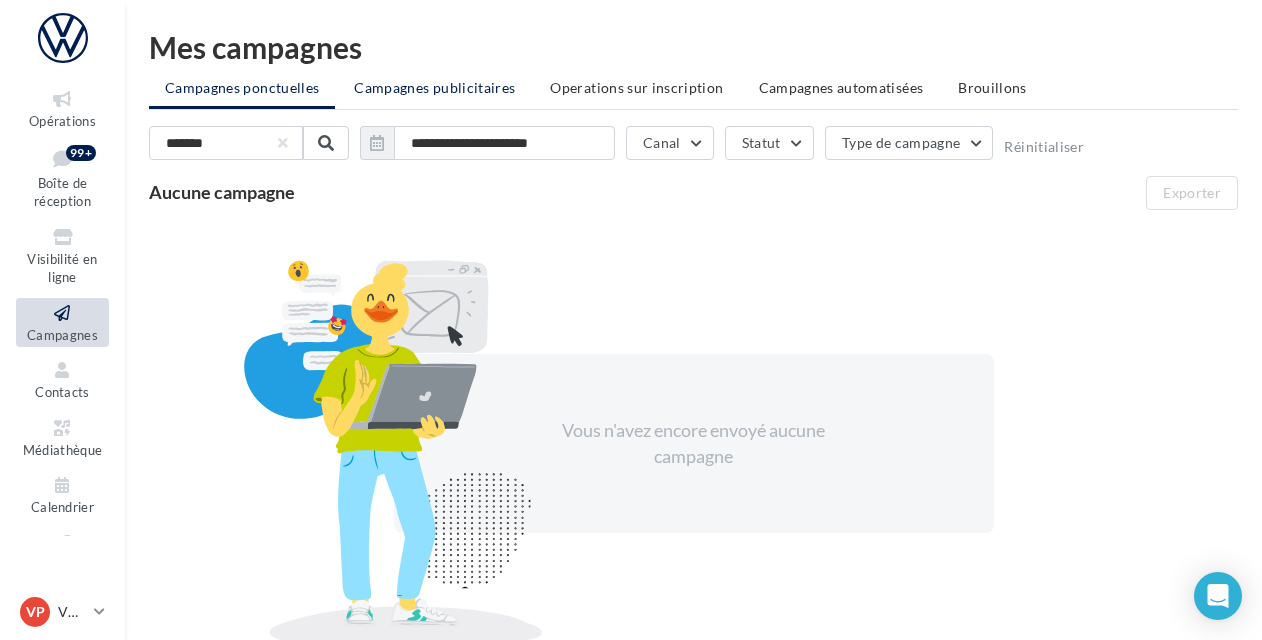click on "Campagnes publicitaires" at bounding box center (434, 87) 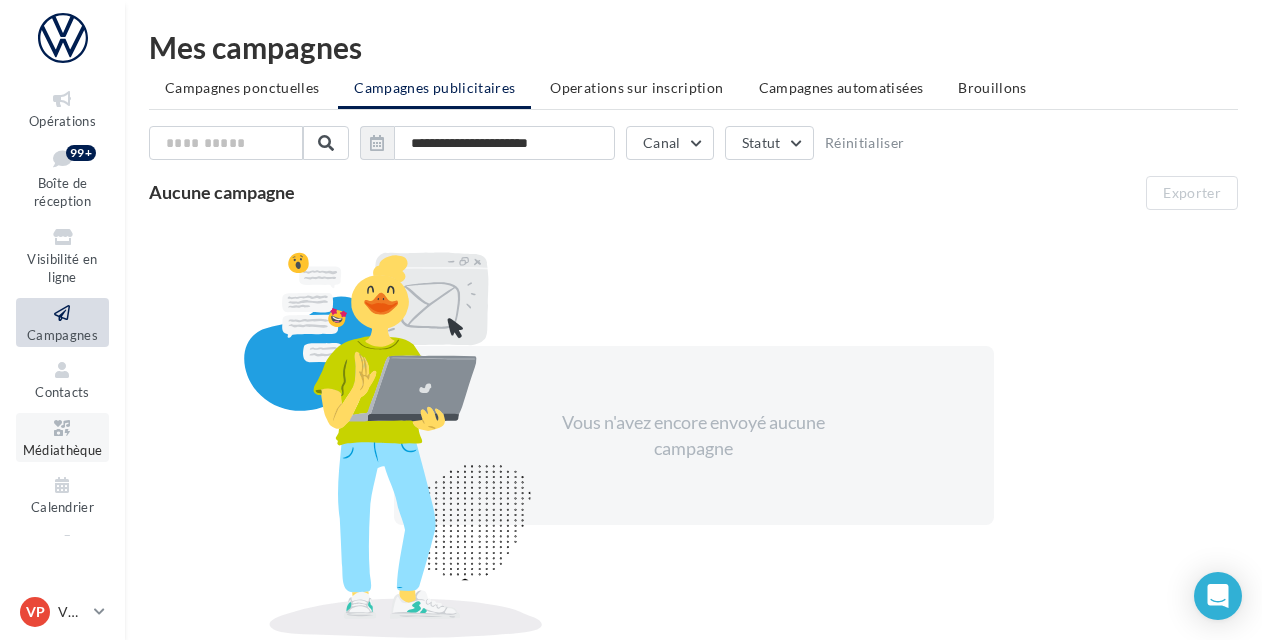 click on "Médiathèque" at bounding box center [62, 437] 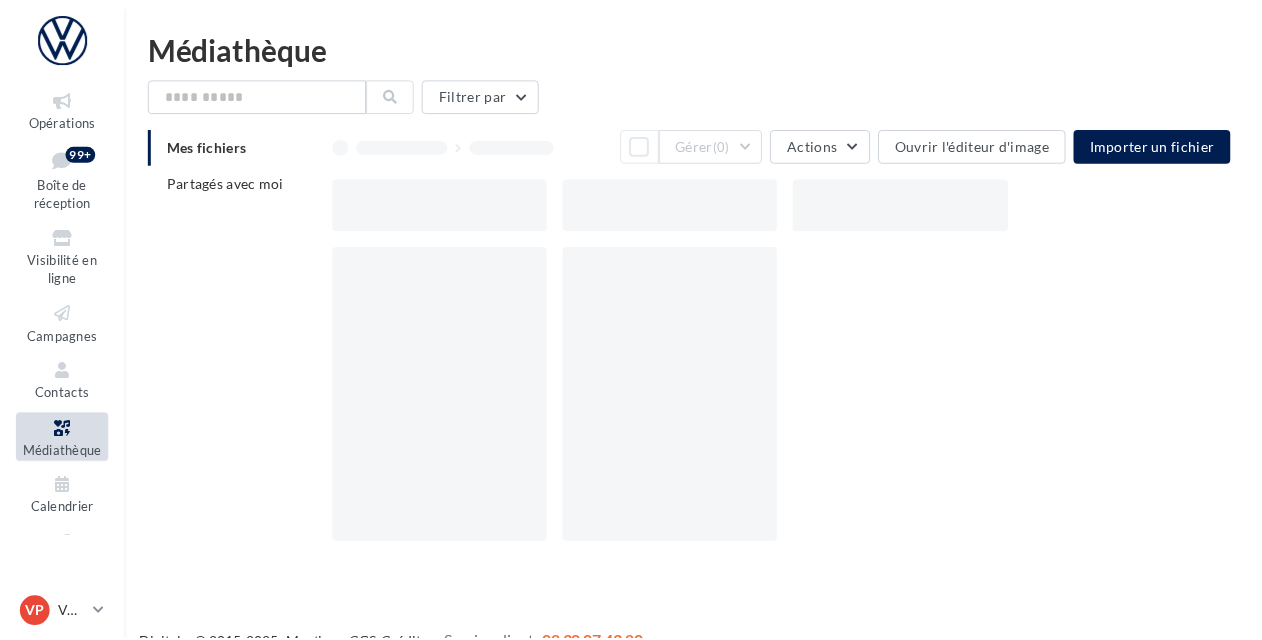 scroll, scrollTop: 0, scrollLeft: 0, axis: both 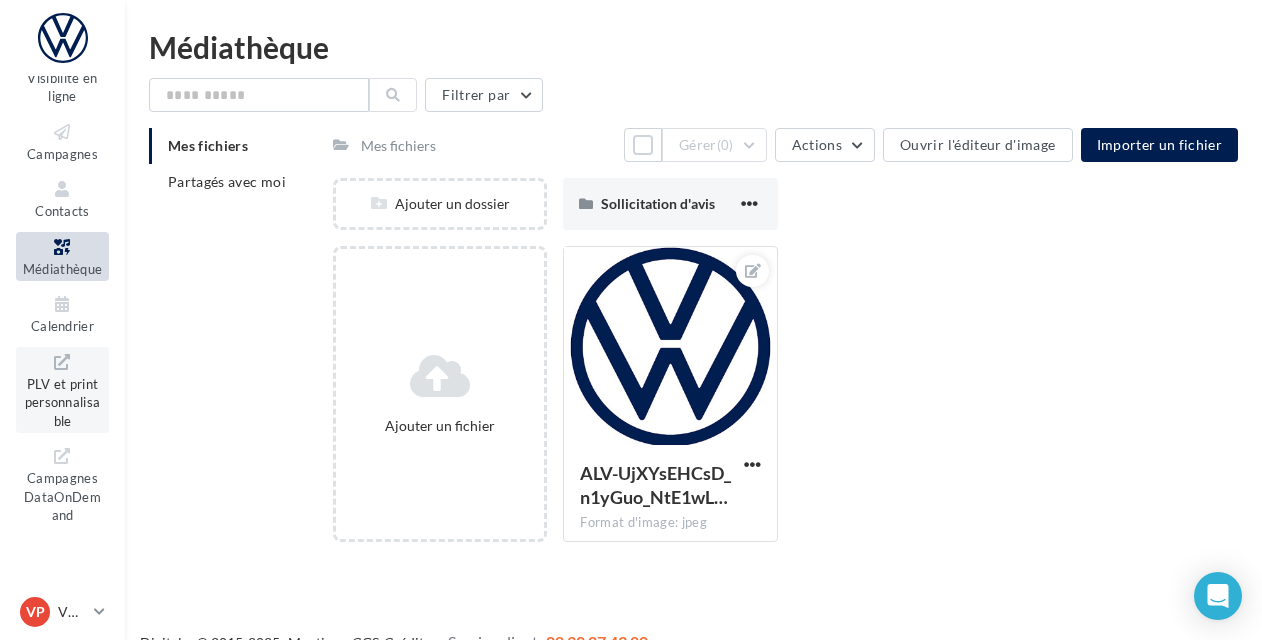 click at bounding box center (62, 362) 